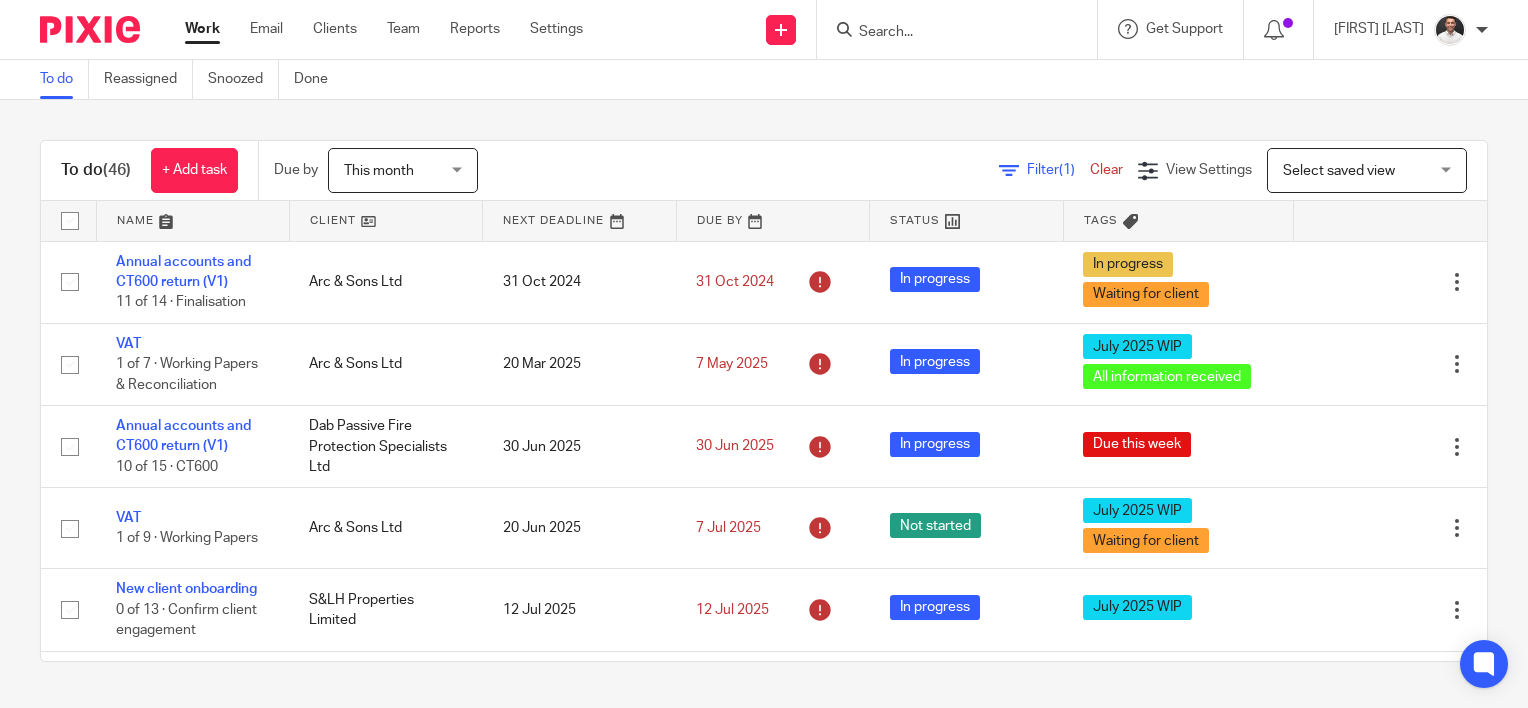 scroll, scrollTop: 0, scrollLeft: 0, axis: both 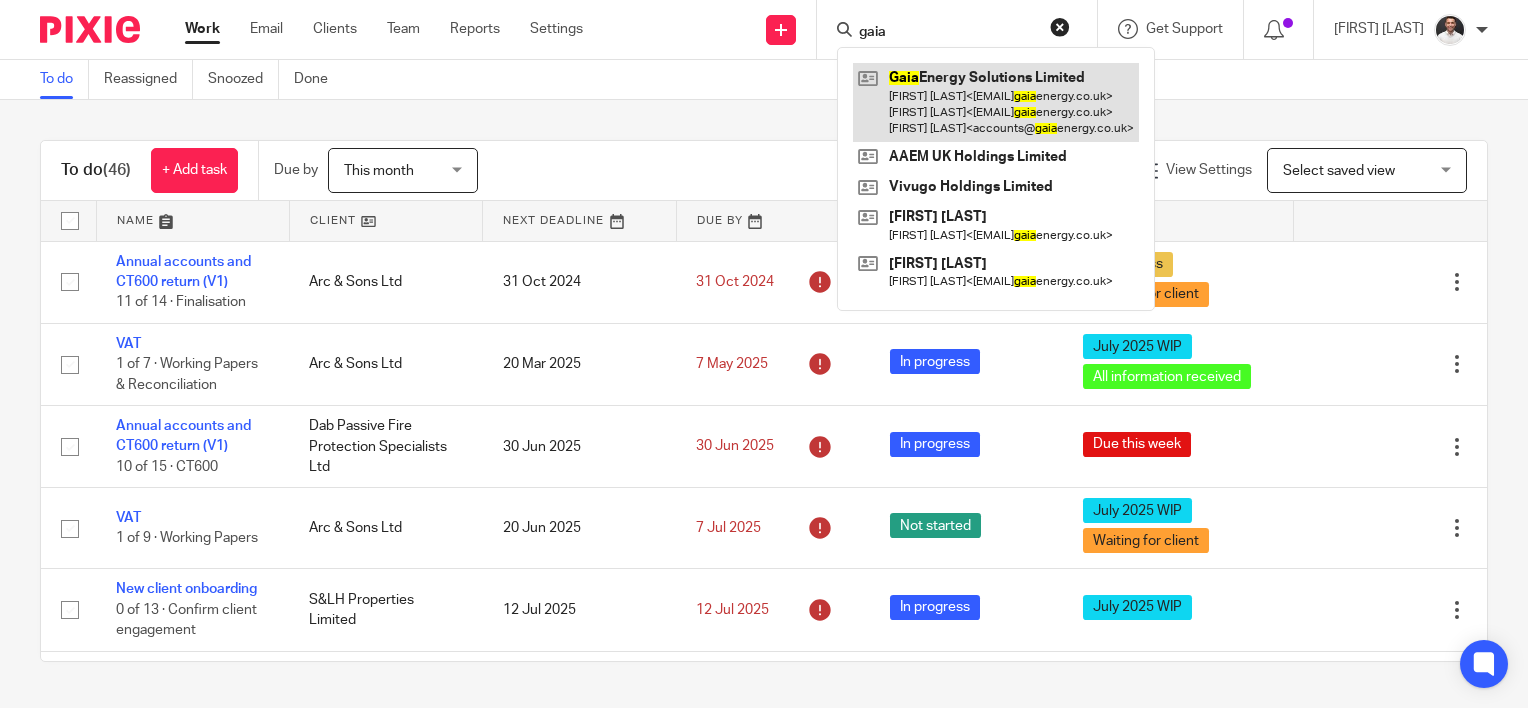type on "gaia" 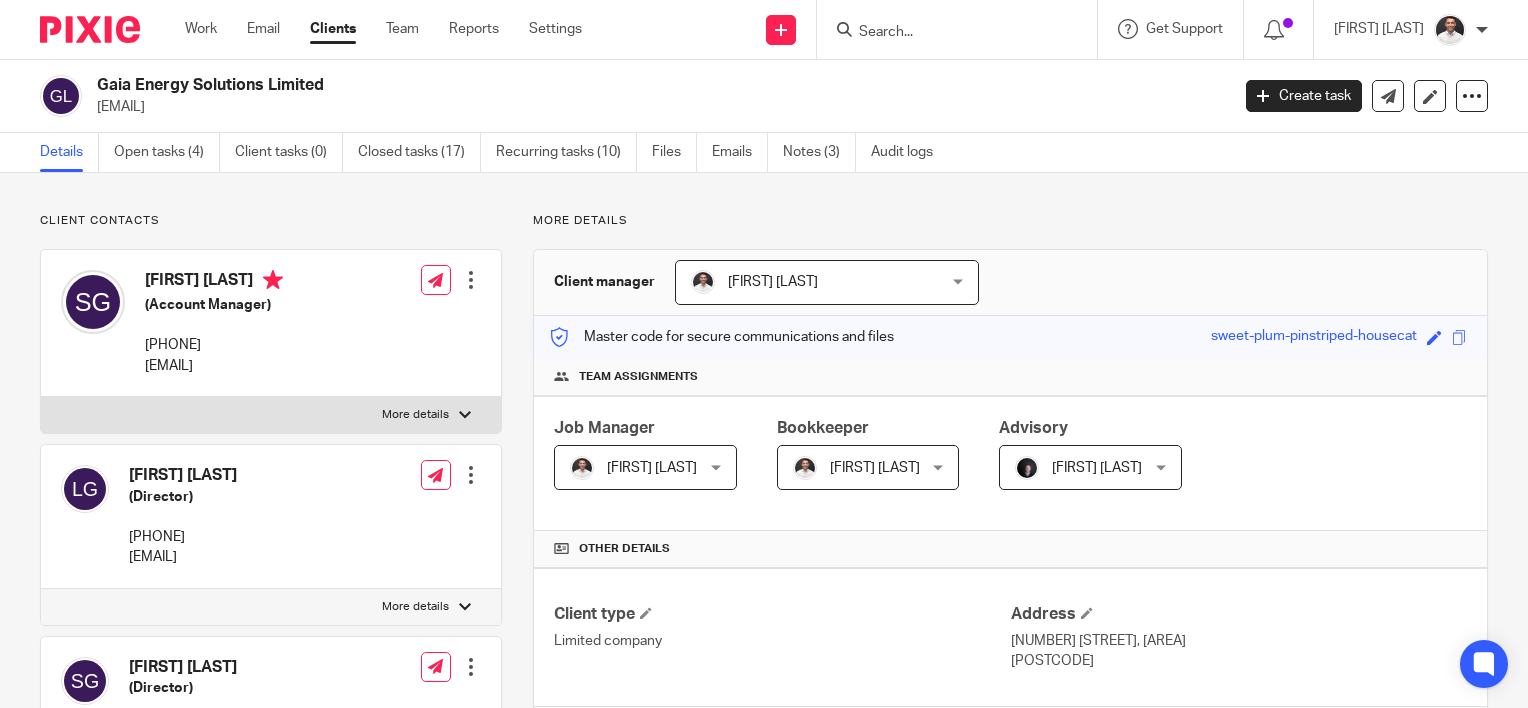 scroll, scrollTop: 0, scrollLeft: 0, axis: both 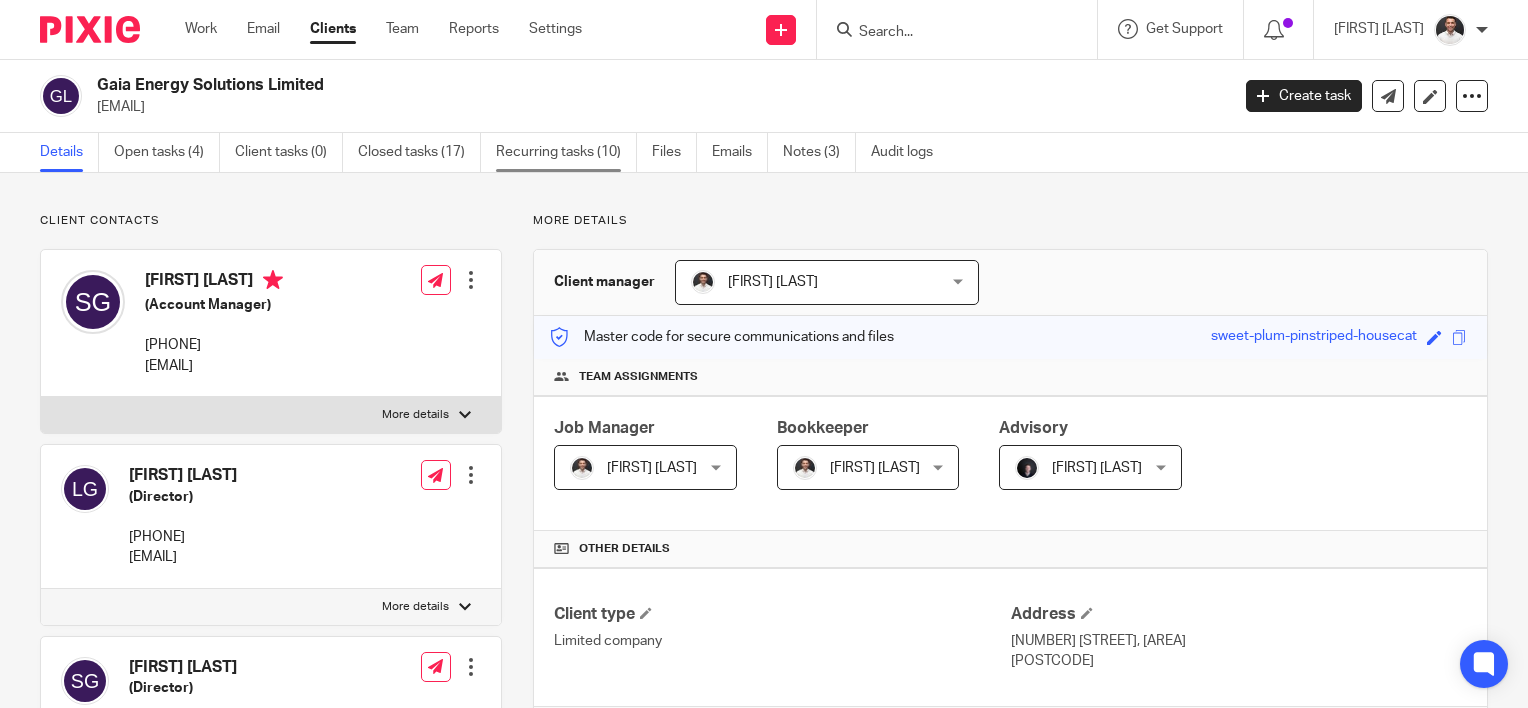 click on "Recurring tasks (10)" at bounding box center [566, 152] 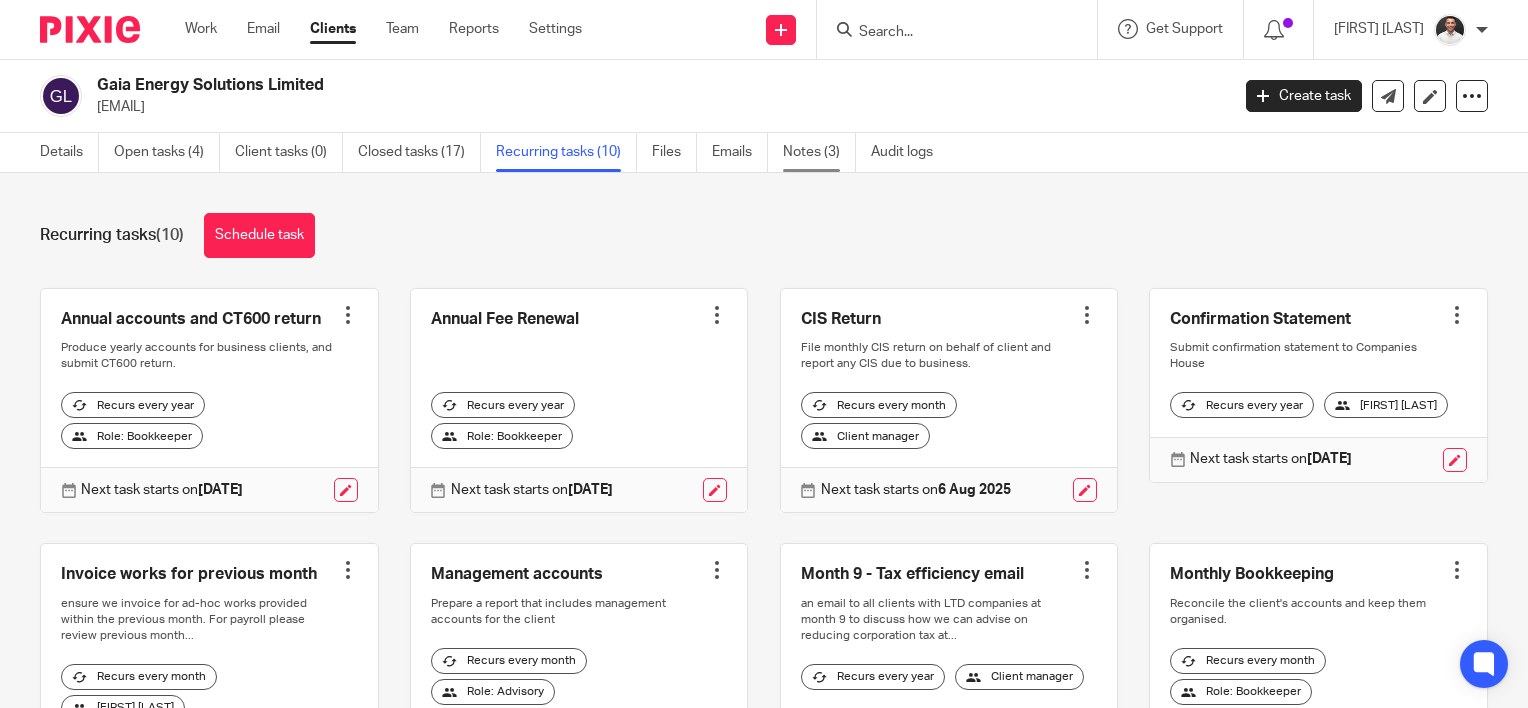 scroll, scrollTop: 0, scrollLeft: 0, axis: both 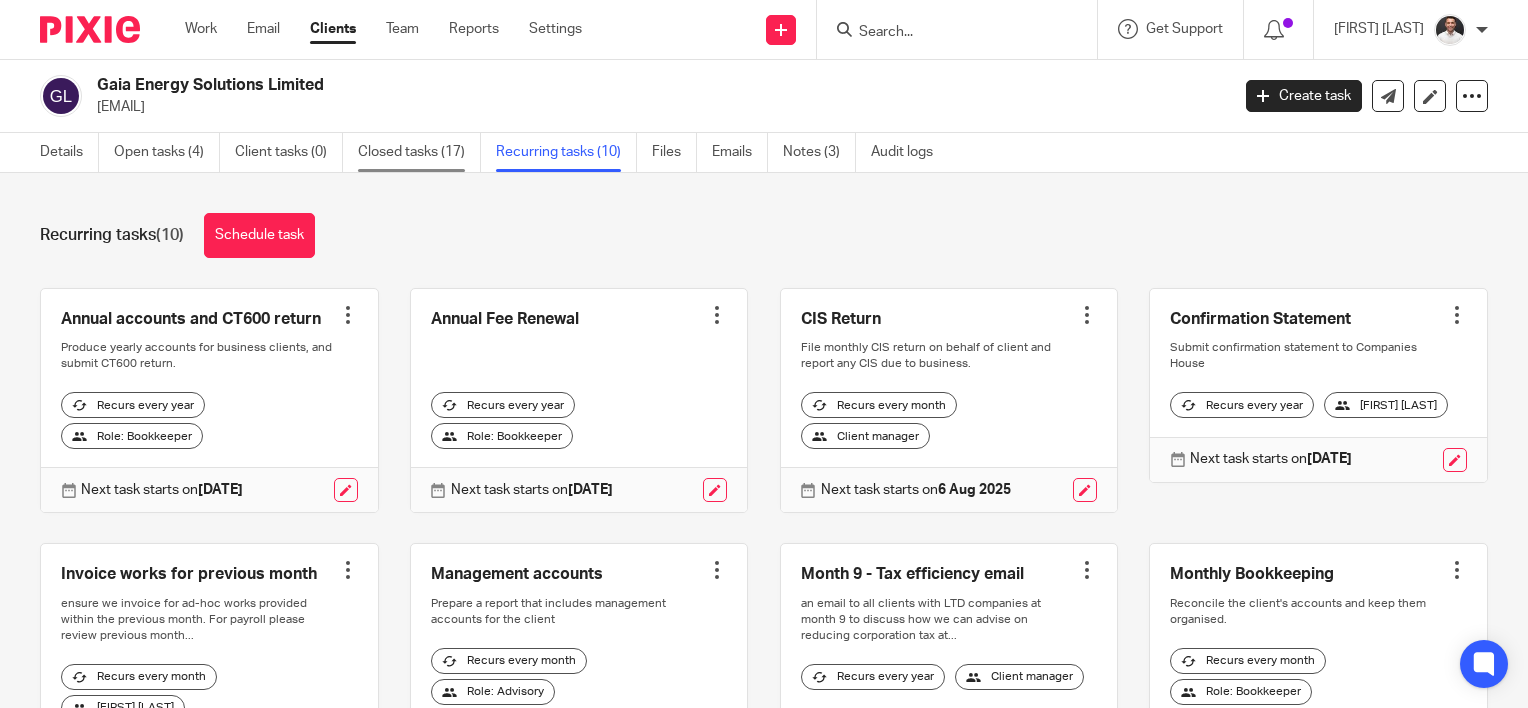 click on "Closed tasks (17)" at bounding box center (419, 152) 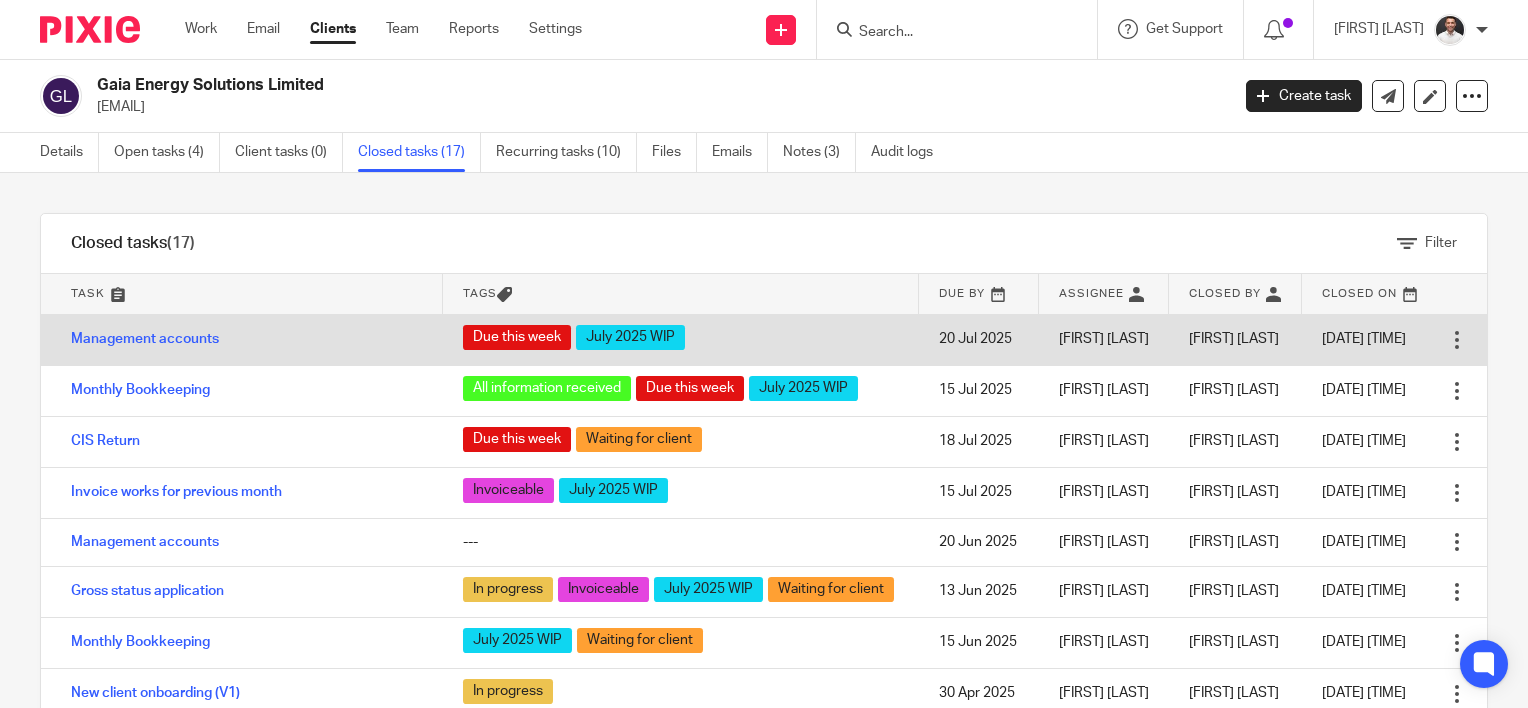 scroll, scrollTop: 0, scrollLeft: 0, axis: both 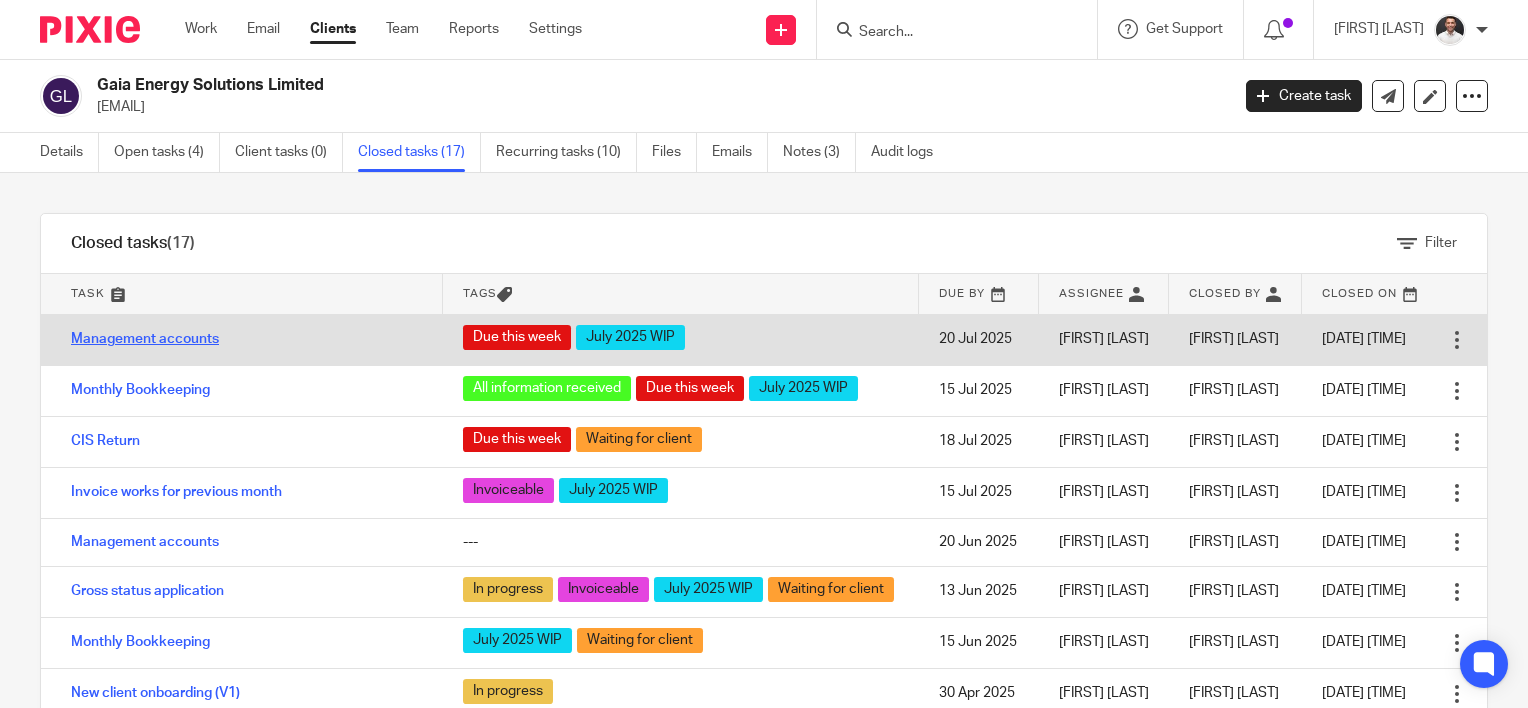 click on "Management accounts" at bounding box center [145, 339] 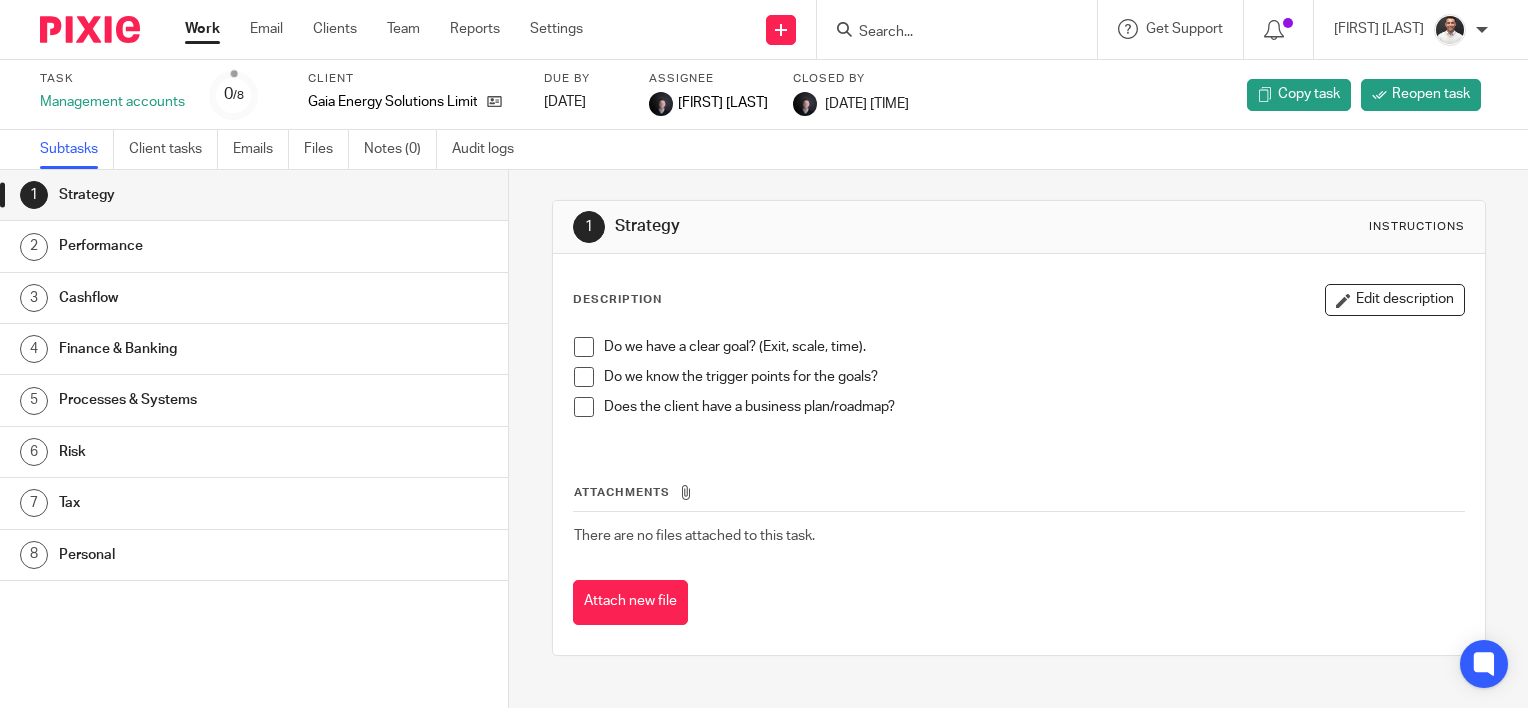 scroll, scrollTop: 0, scrollLeft: 0, axis: both 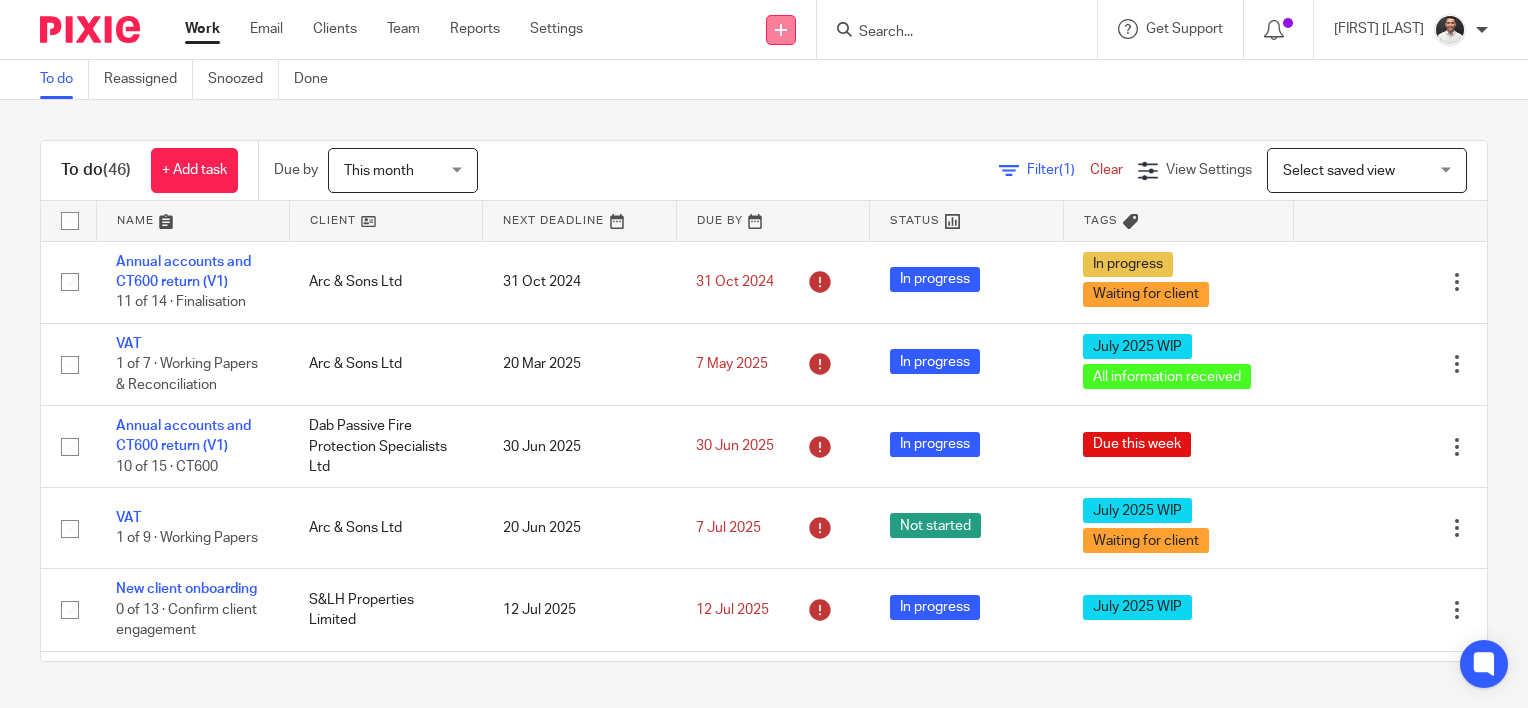 click at bounding box center [781, 30] 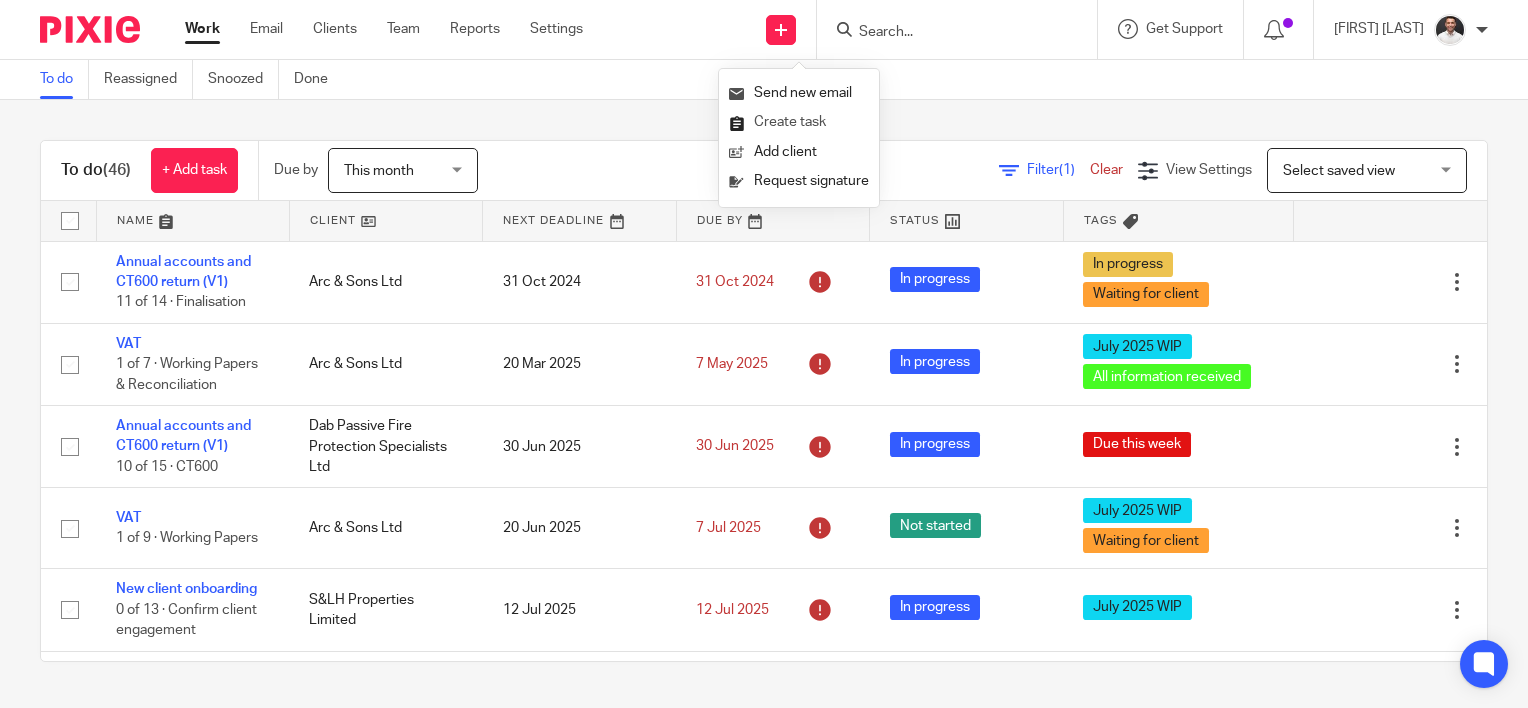 click on "Create task" at bounding box center [799, 122] 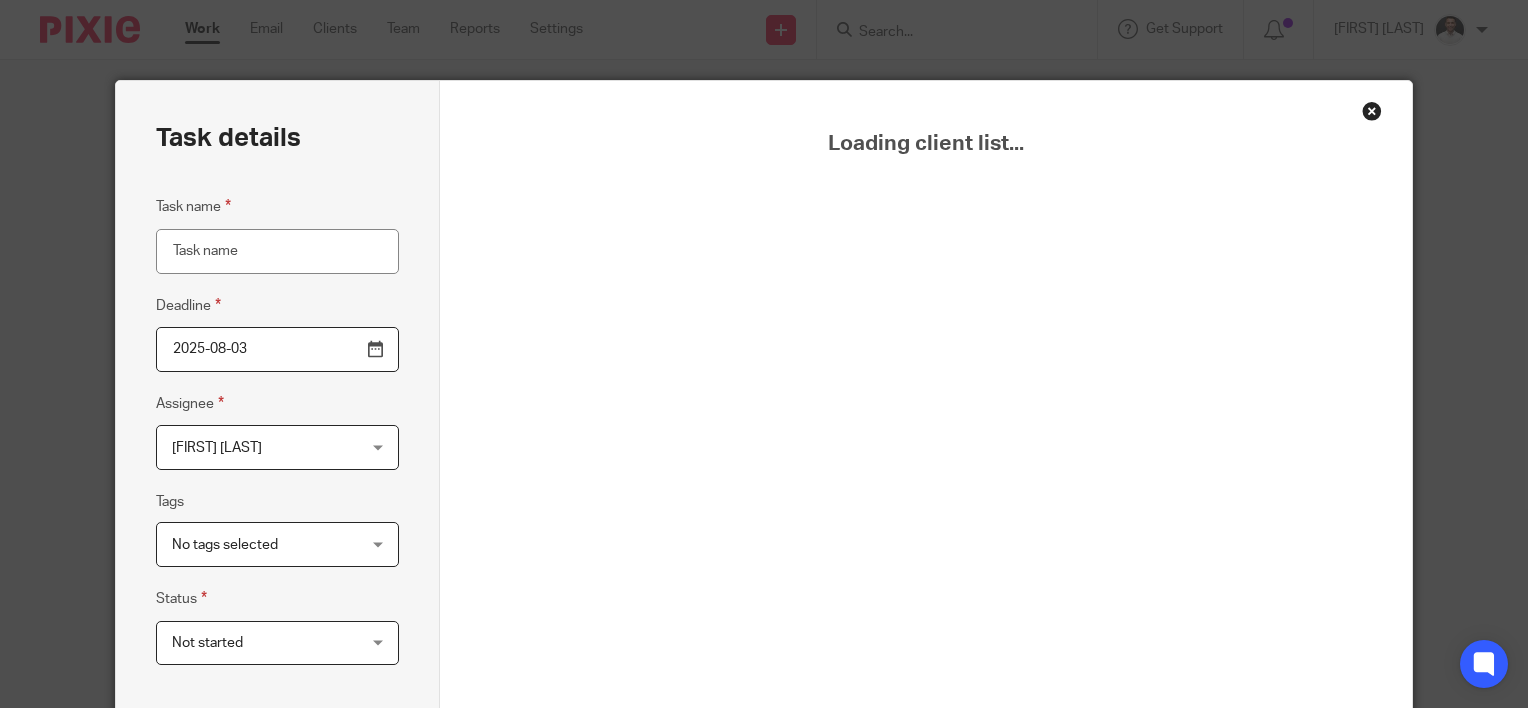 scroll, scrollTop: 0, scrollLeft: 0, axis: both 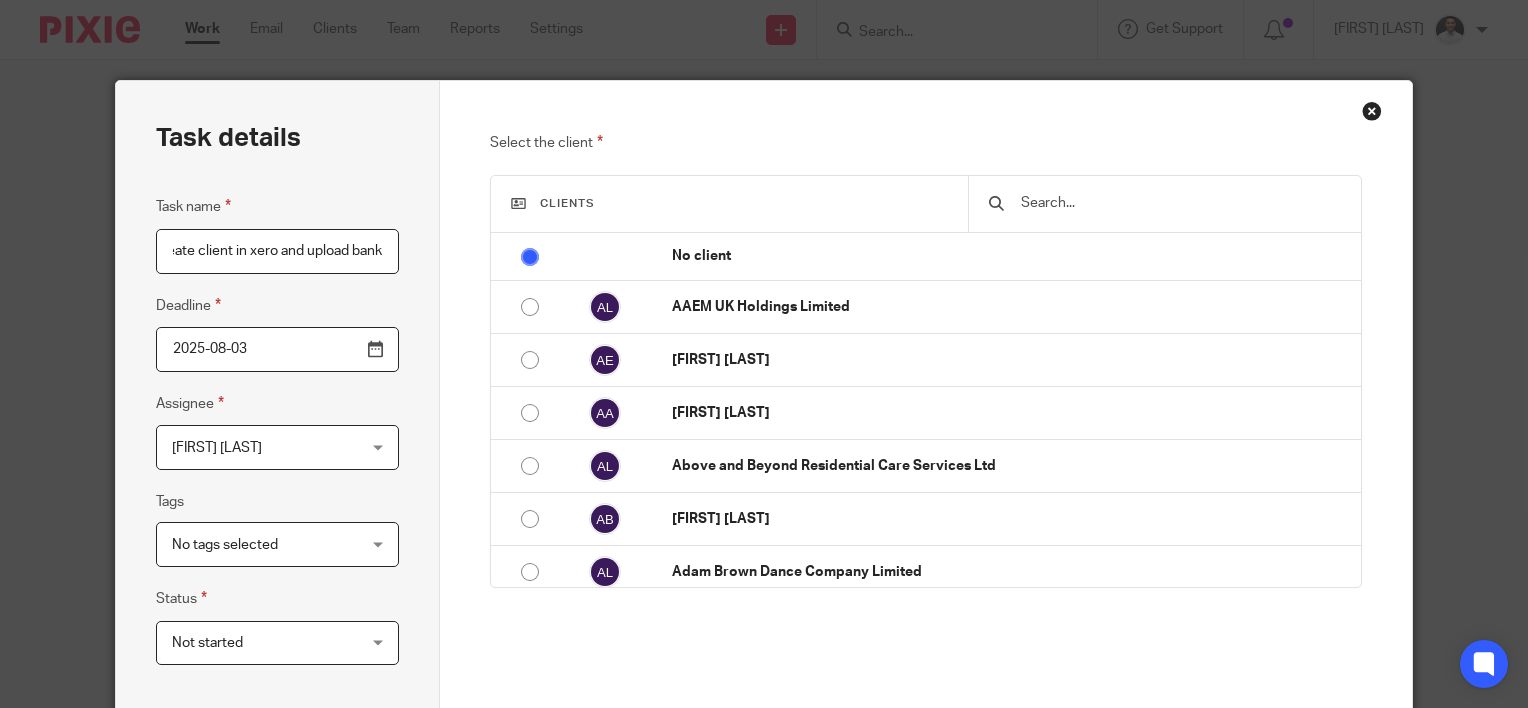type on "Create client in xero and upload bank" 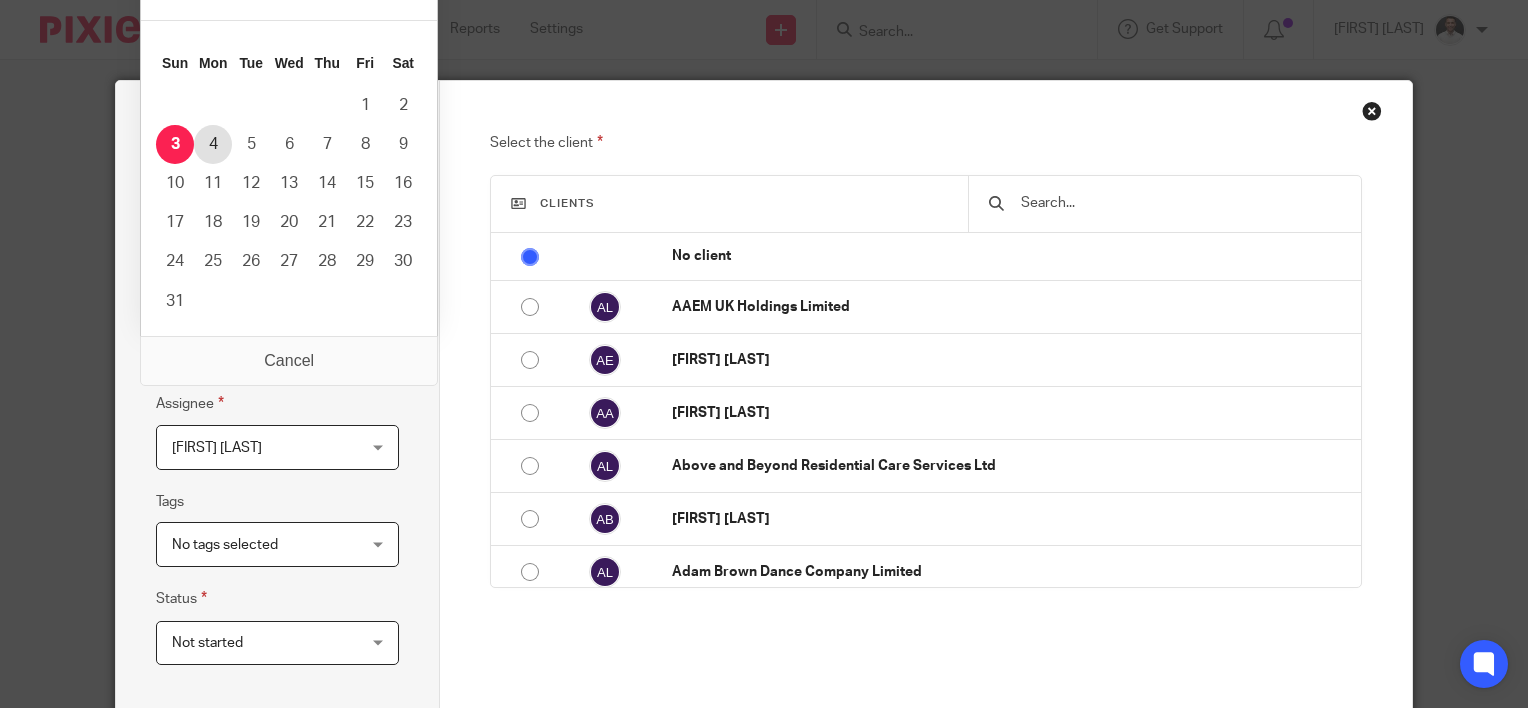 type on "2025-08-04" 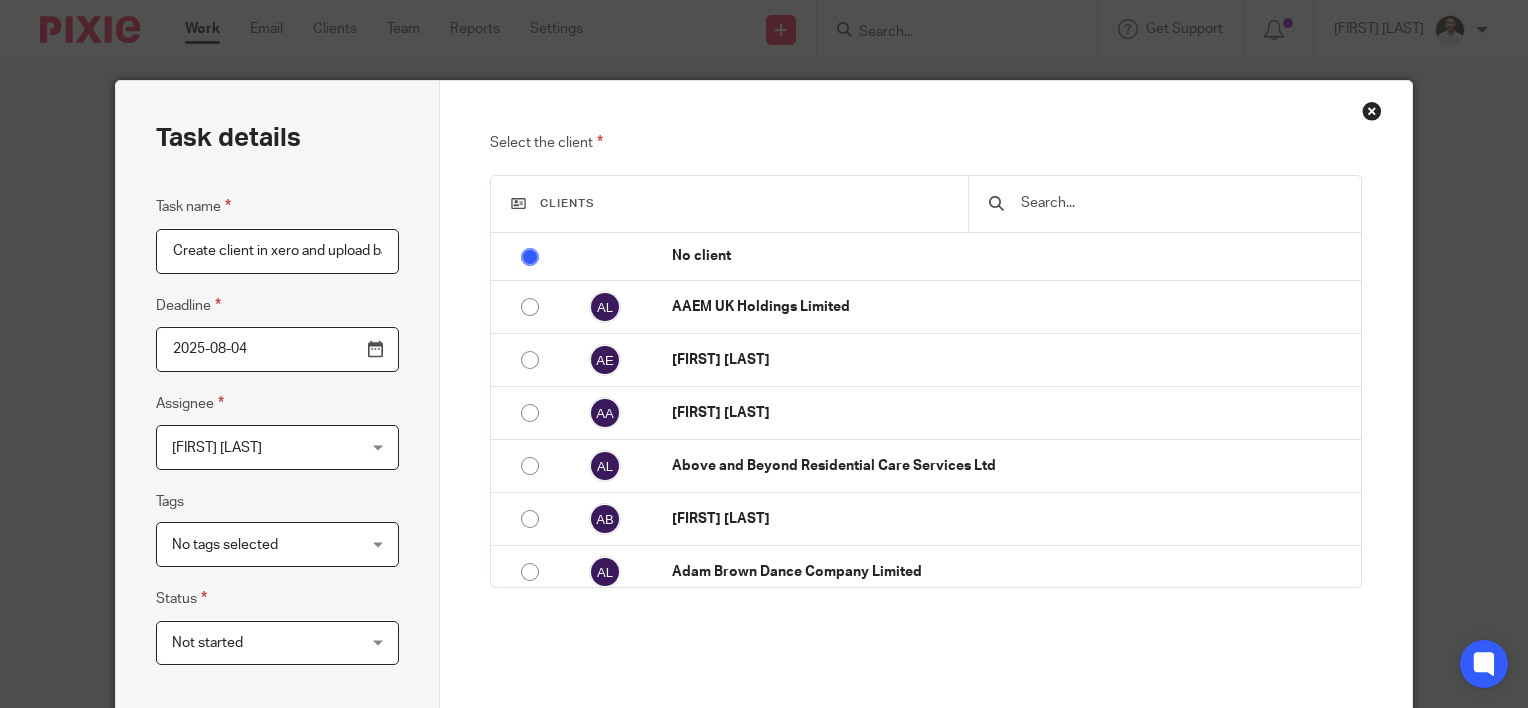 click on "[FIRST] [LAST]" at bounding box center (262, 447) 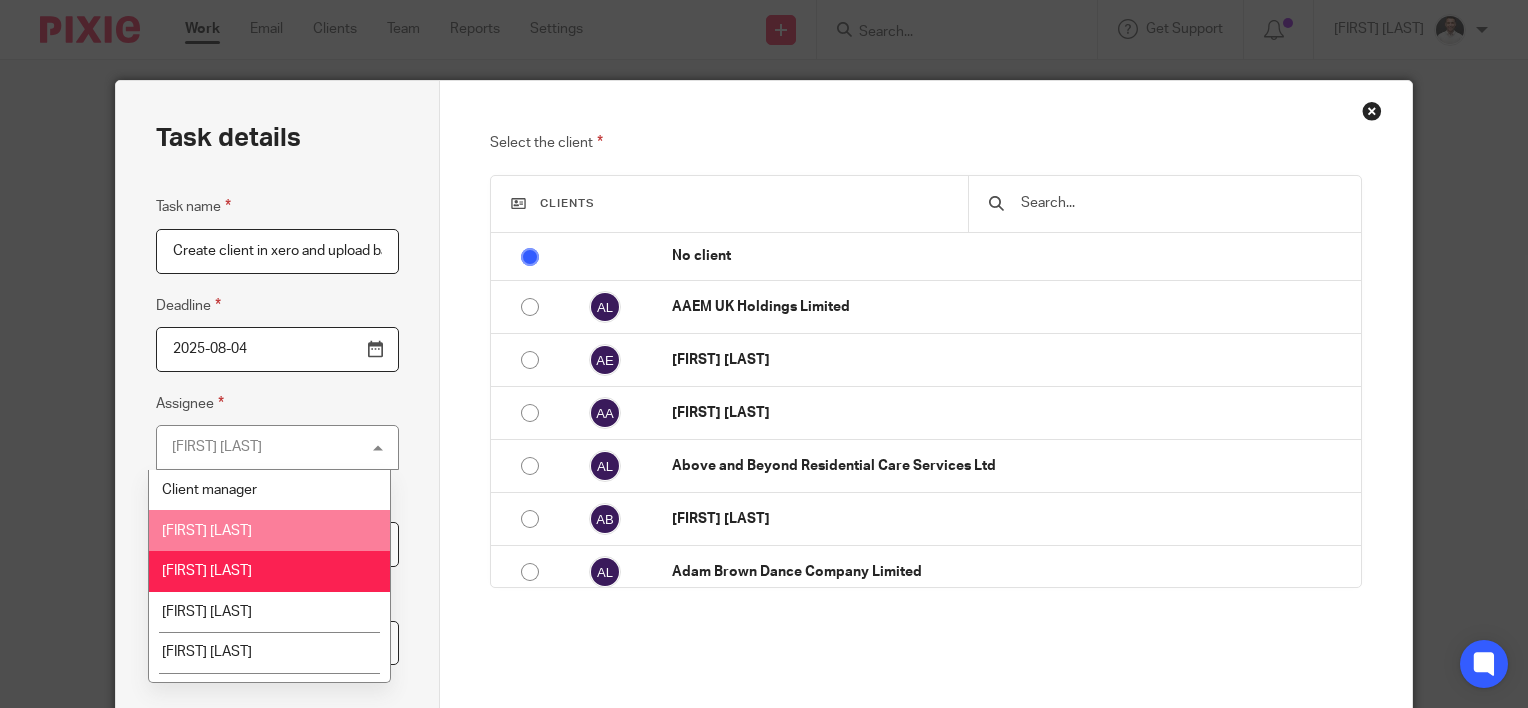 click on "Adam Osman" at bounding box center [207, 531] 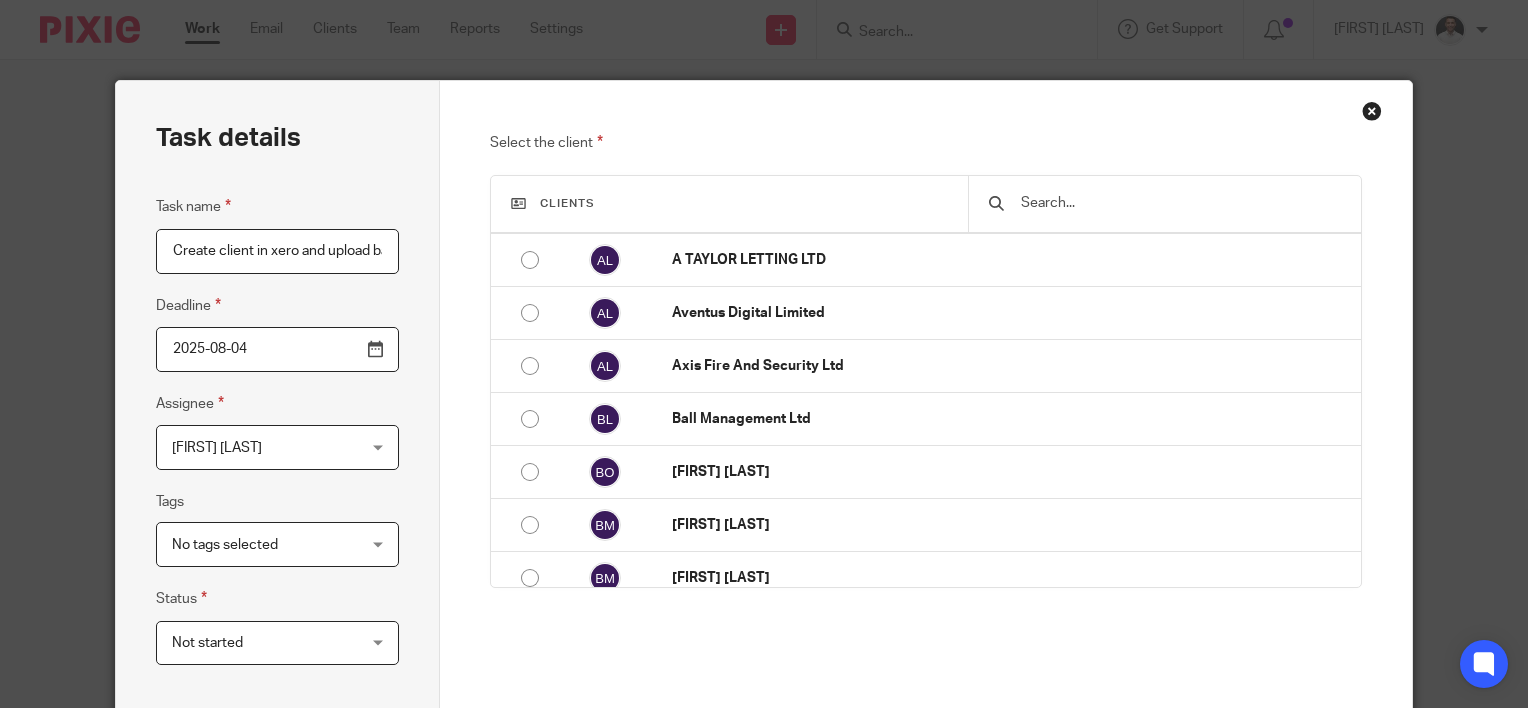 scroll, scrollTop: 2333, scrollLeft: 0, axis: vertical 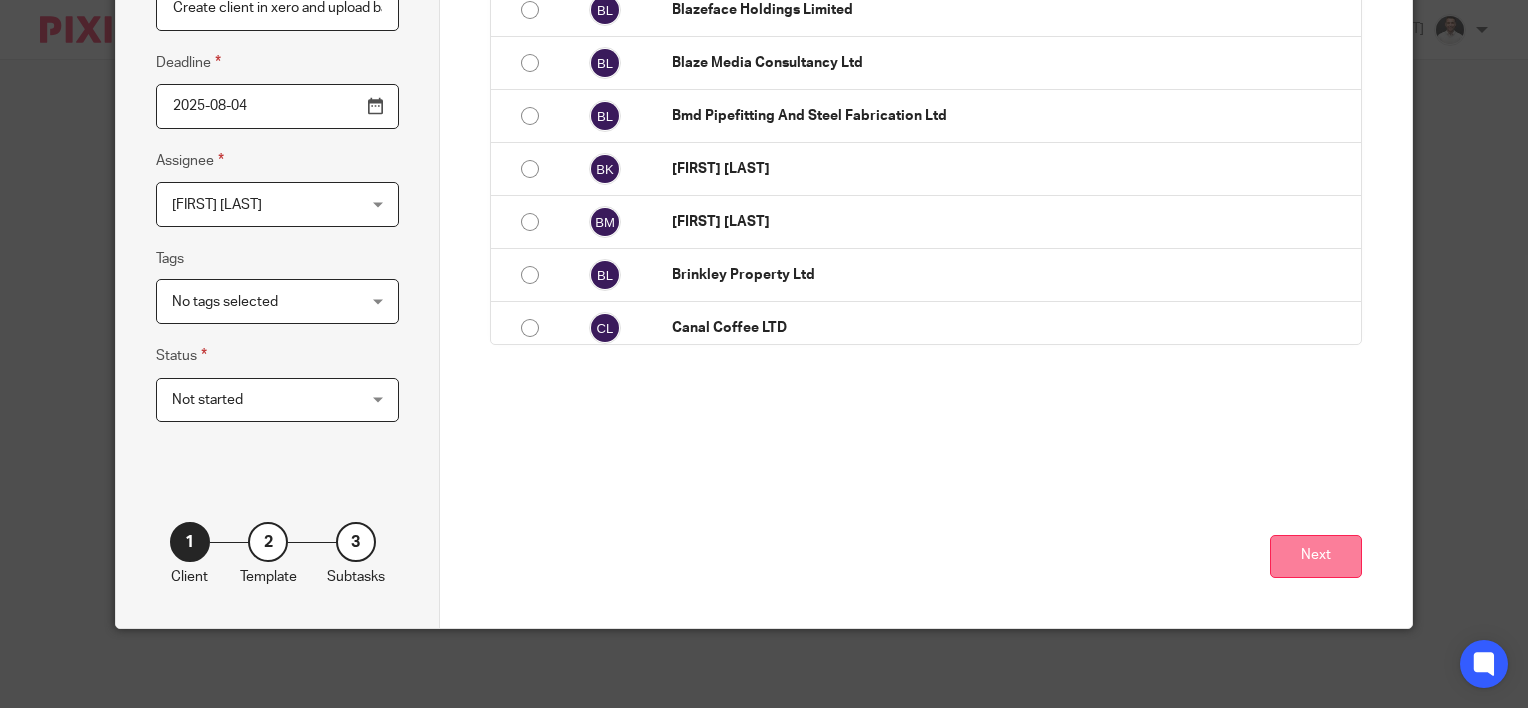click on "Next" at bounding box center [1316, 556] 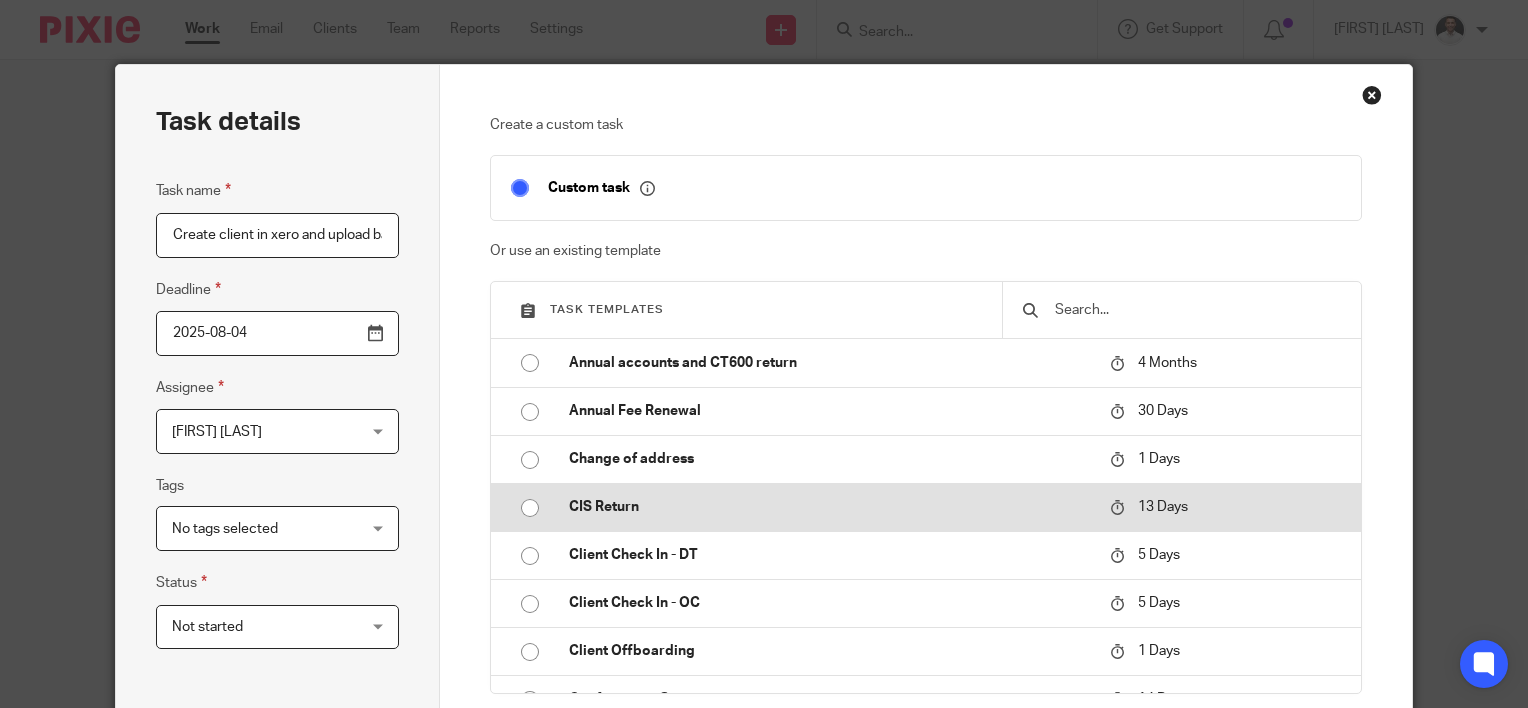 scroll, scrollTop: 0, scrollLeft: 0, axis: both 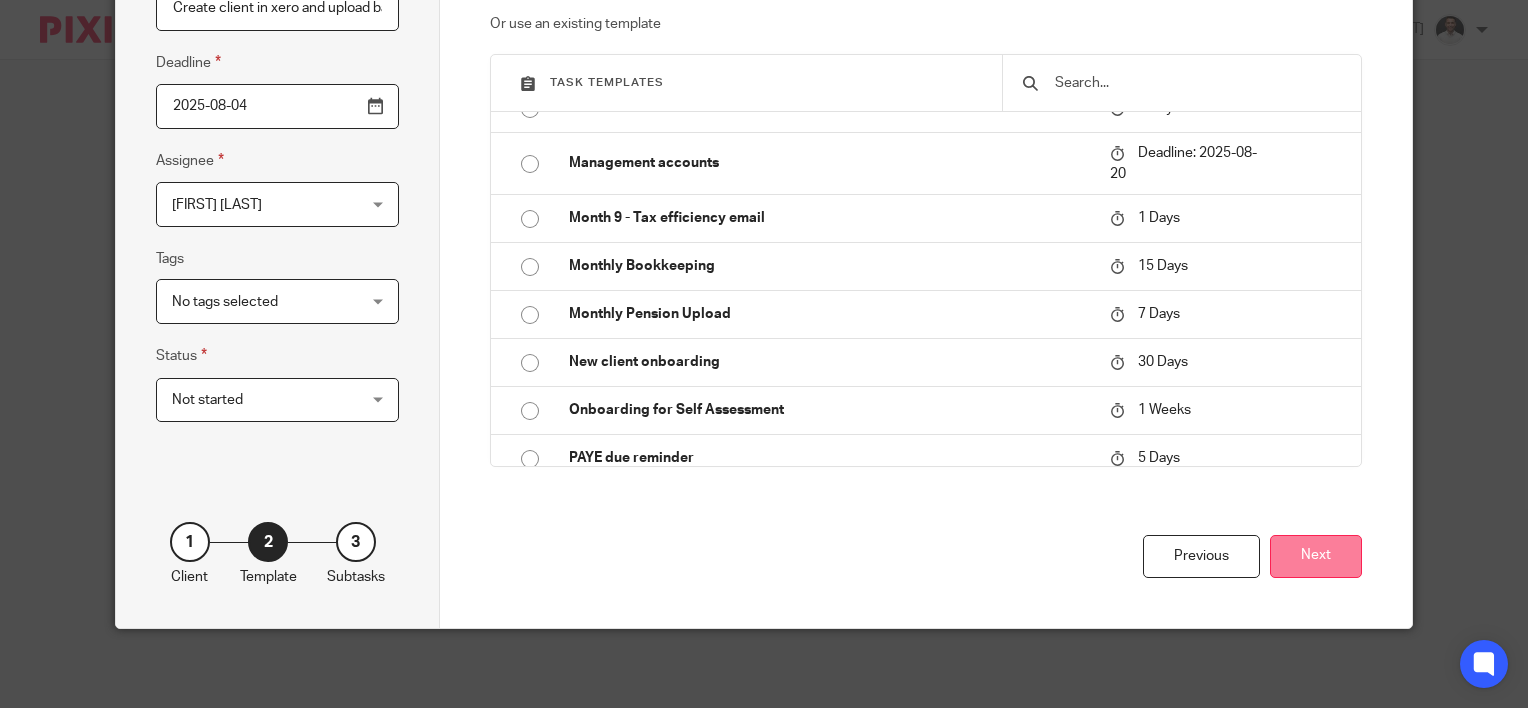 click on "Next" at bounding box center [1316, 556] 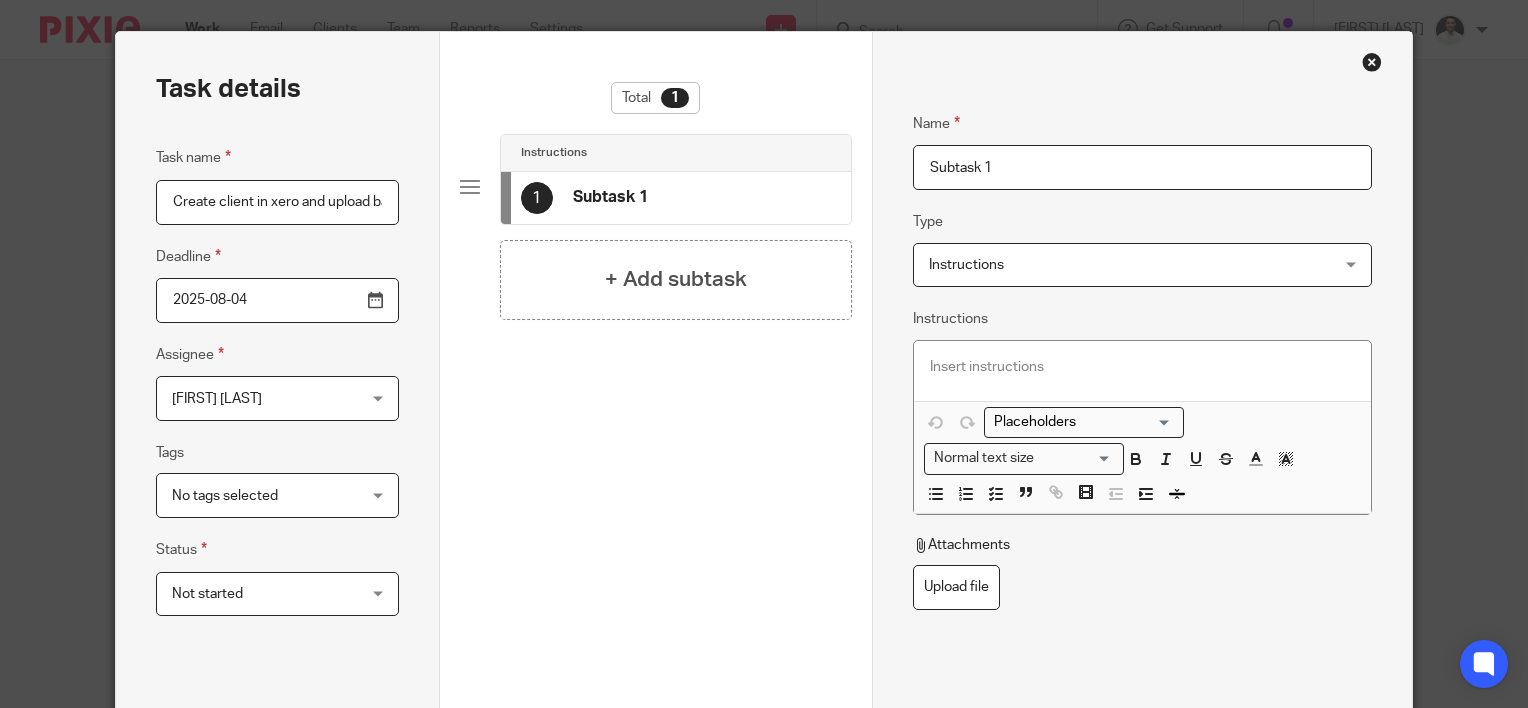 scroll, scrollTop: 0, scrollLeft: 0, axis: both 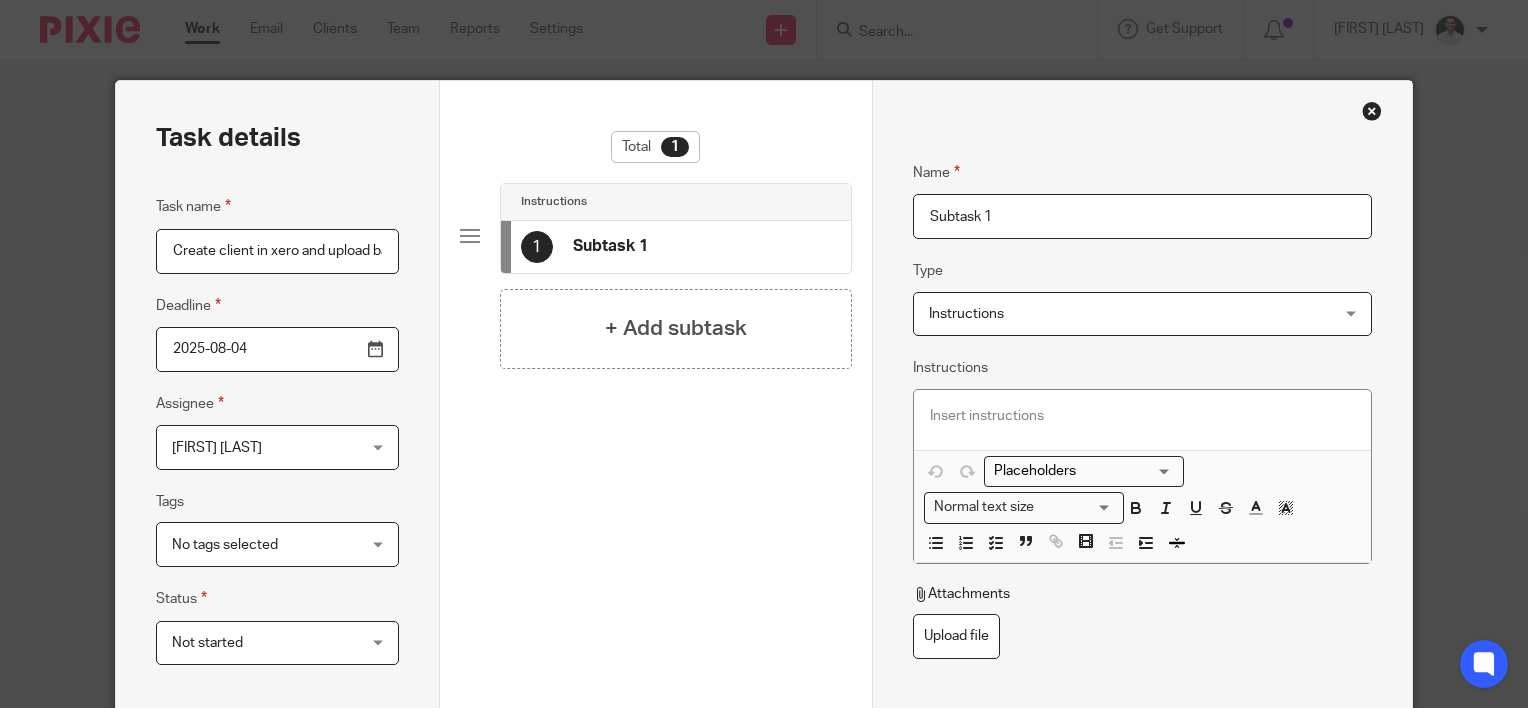 drag, startPoint x: 986, startPoint y: 209, endPoint x: 684, endPoint y: 208, distance: 302.00165 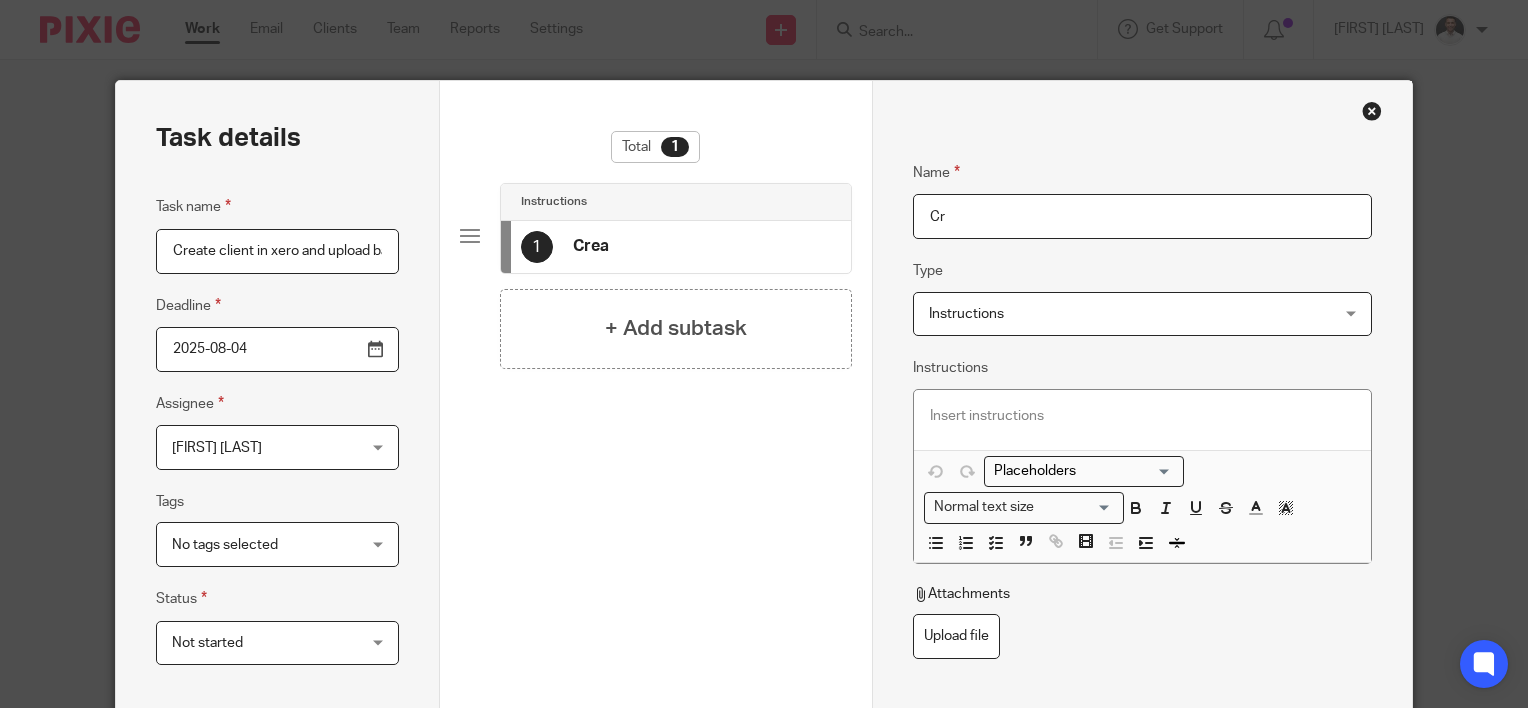 type on "C" 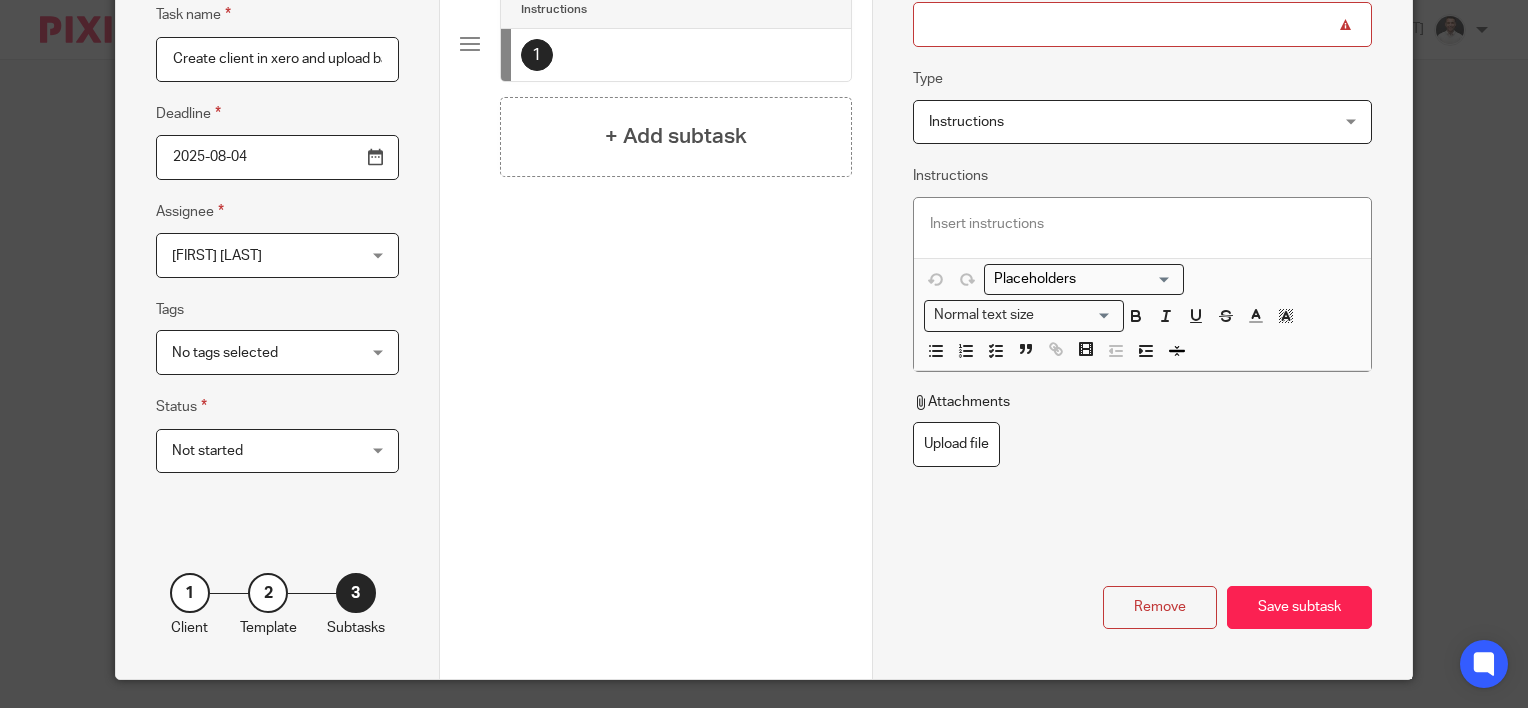 scroll, scrollTop: 243, scrollLeft: 0, axis: vertical 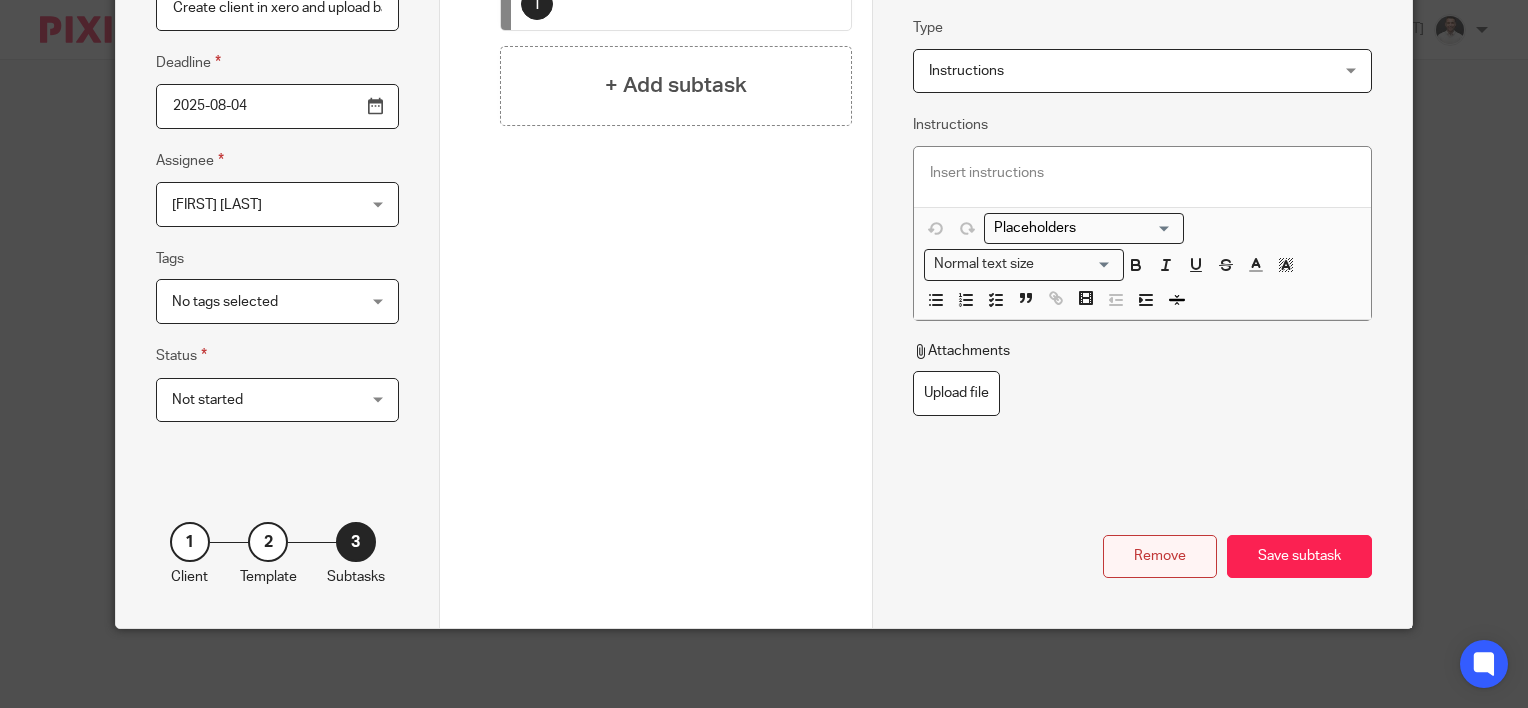 type 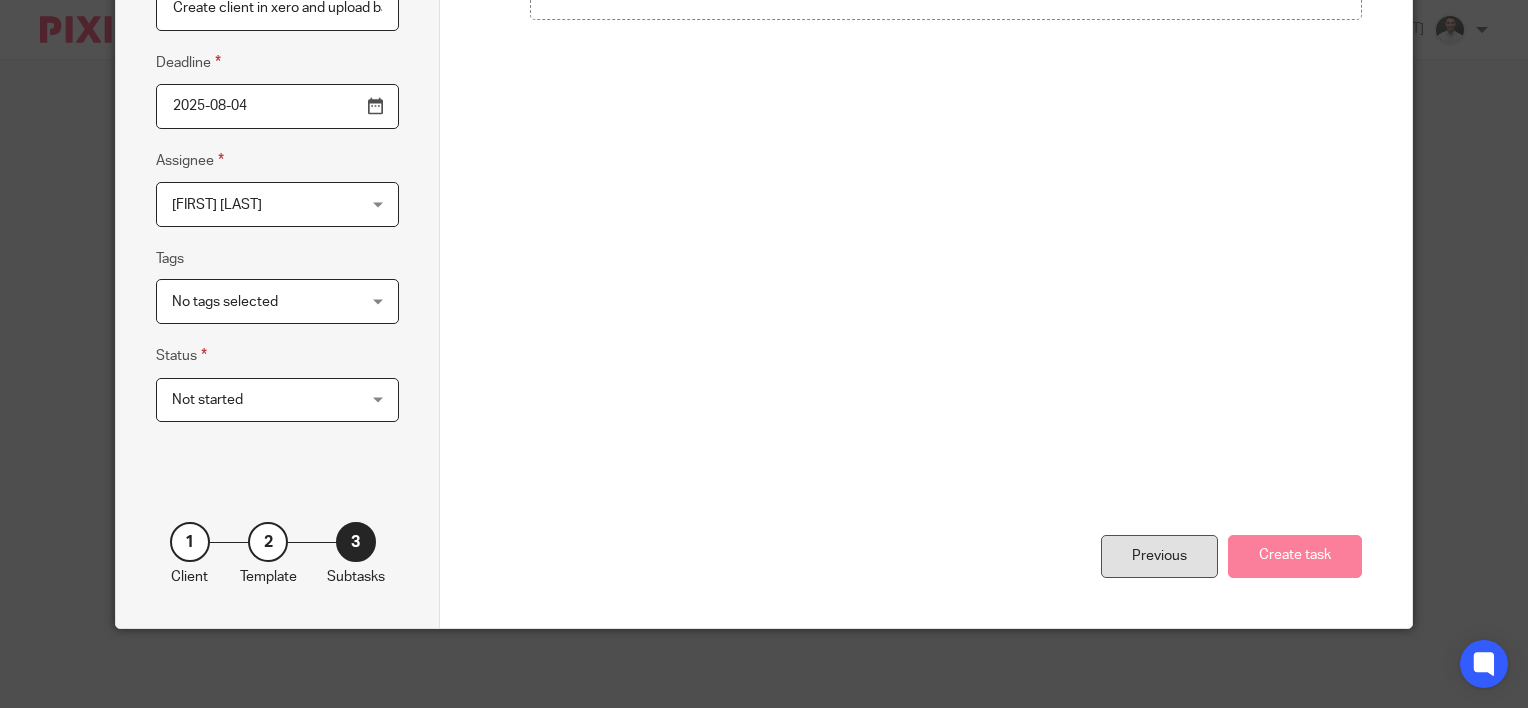 click on "Previous" at bounding box center [1159, 556] 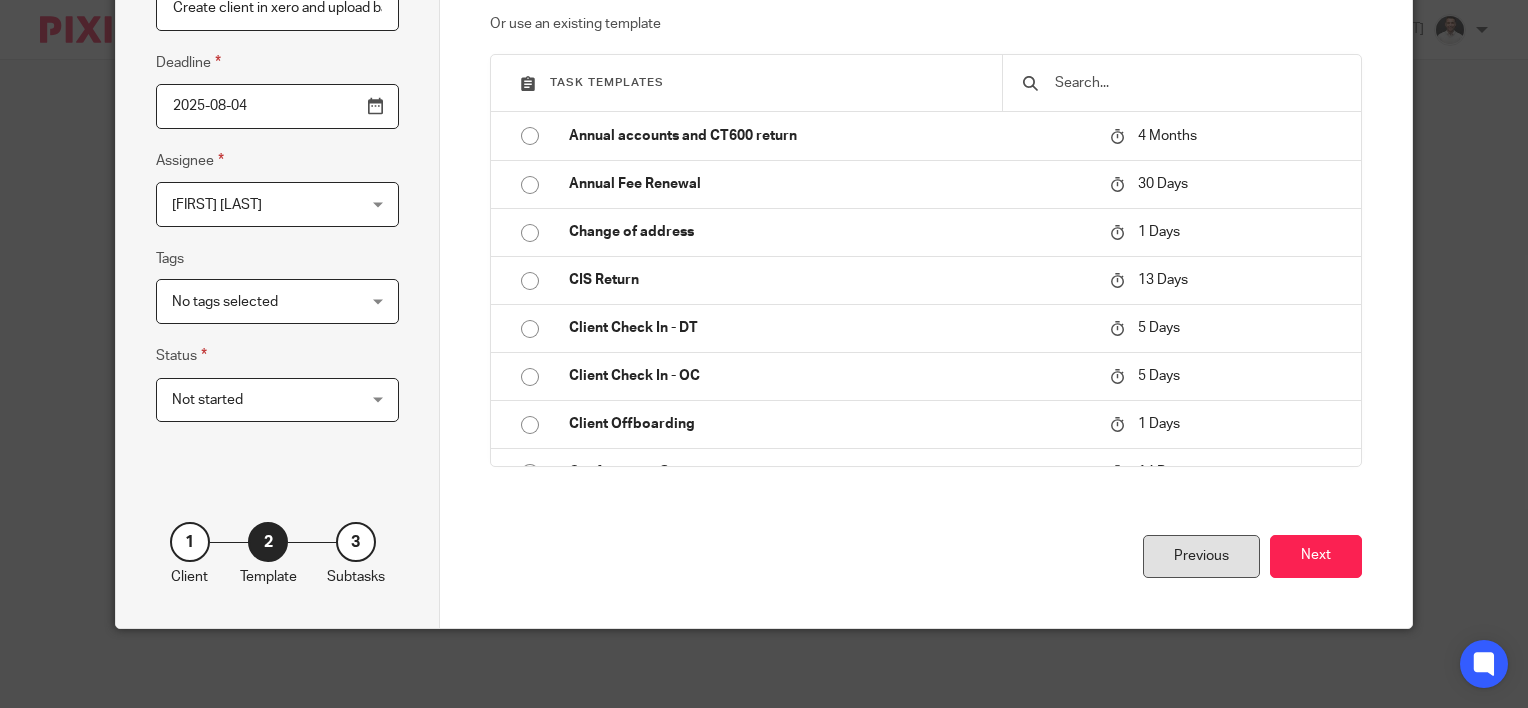 click on "Previous" at bounding box center [1201, 556] 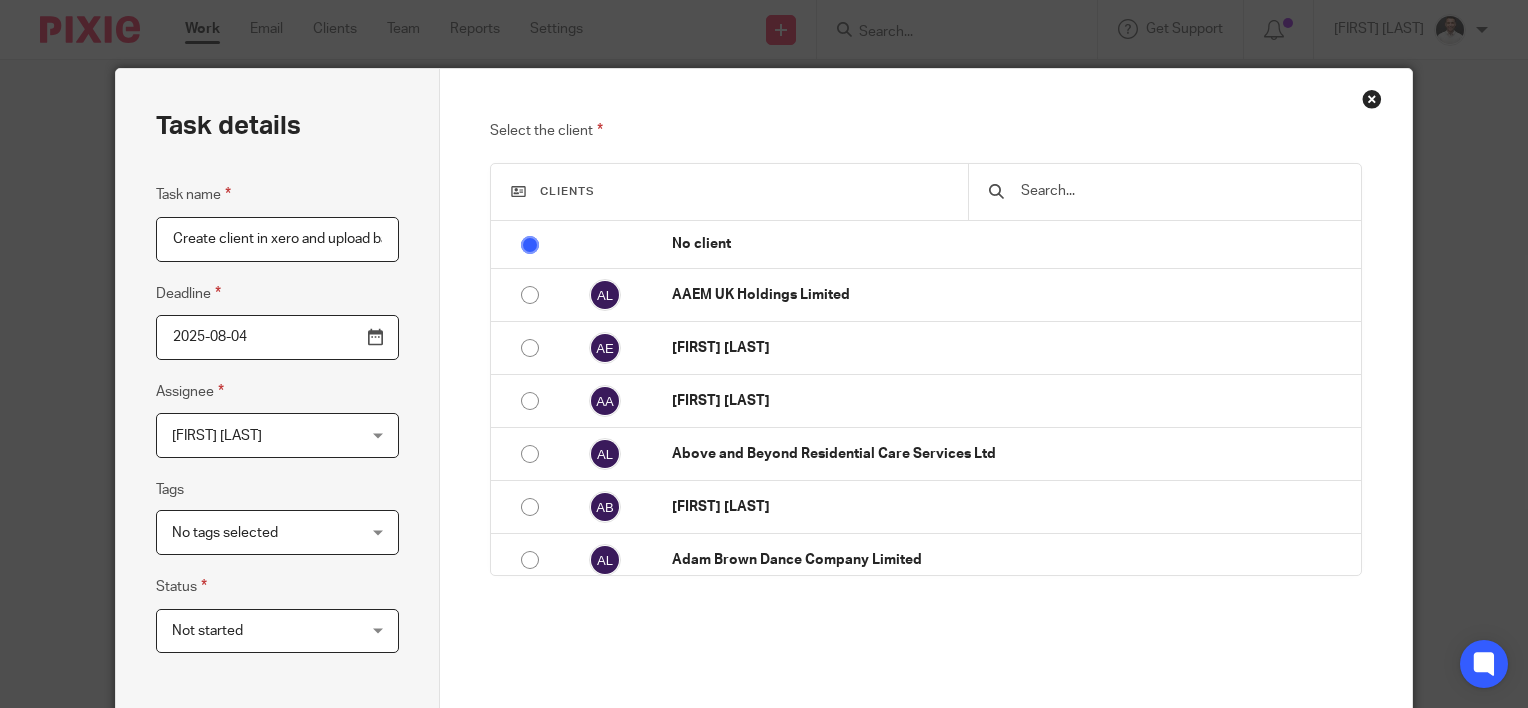 scroll, scrollTop: 0, scrollLeft: 0, axis: both 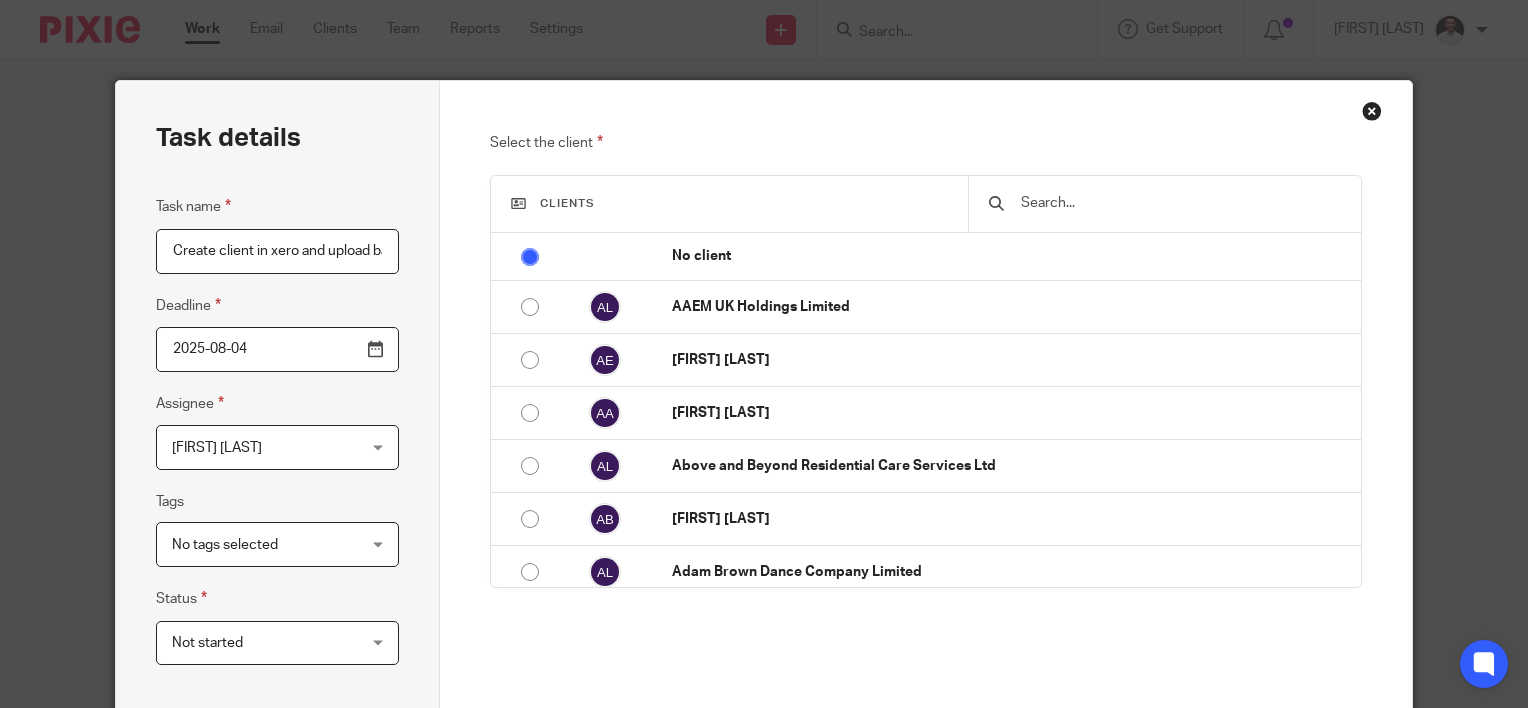 click at bounding box center (1372, 111) 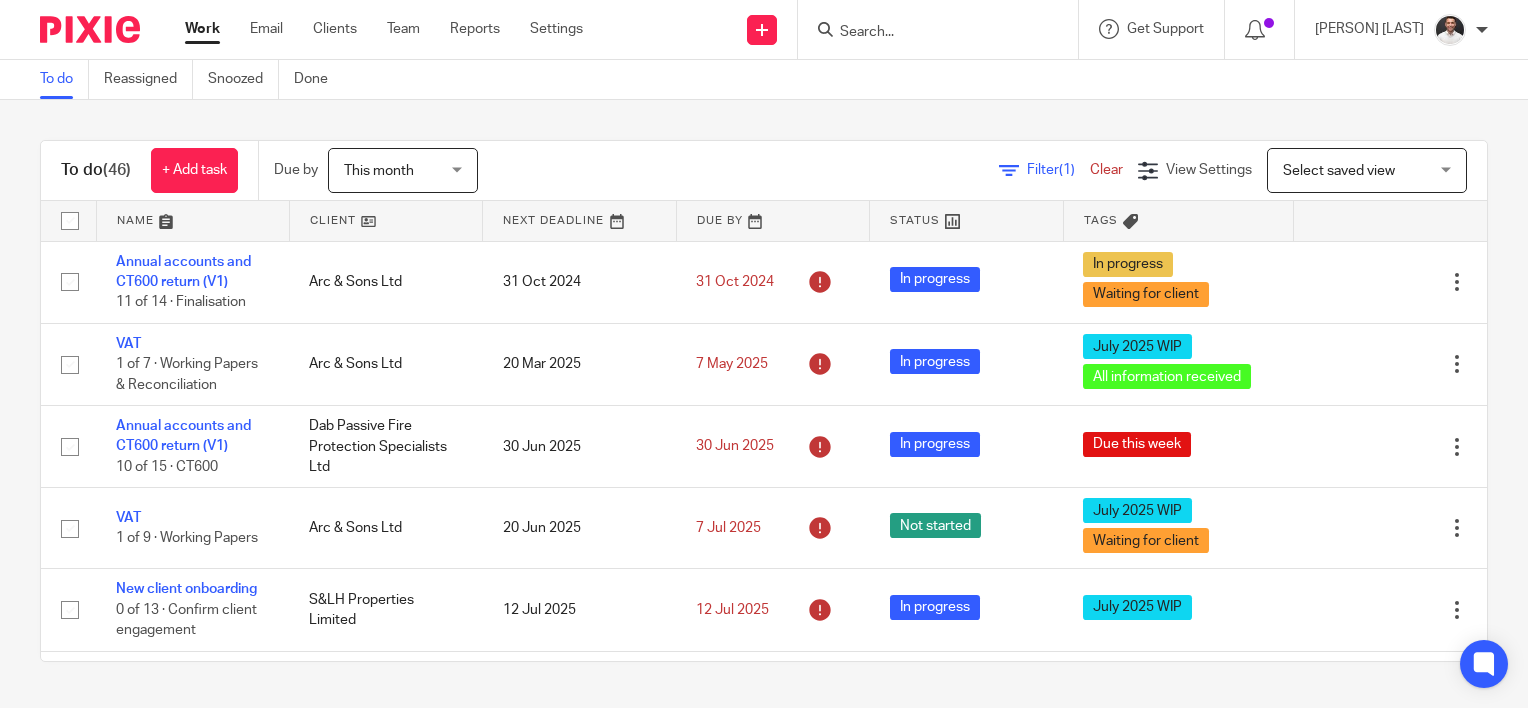 scroll, scrollTop: 0, scrollLeft: 0, axis: both 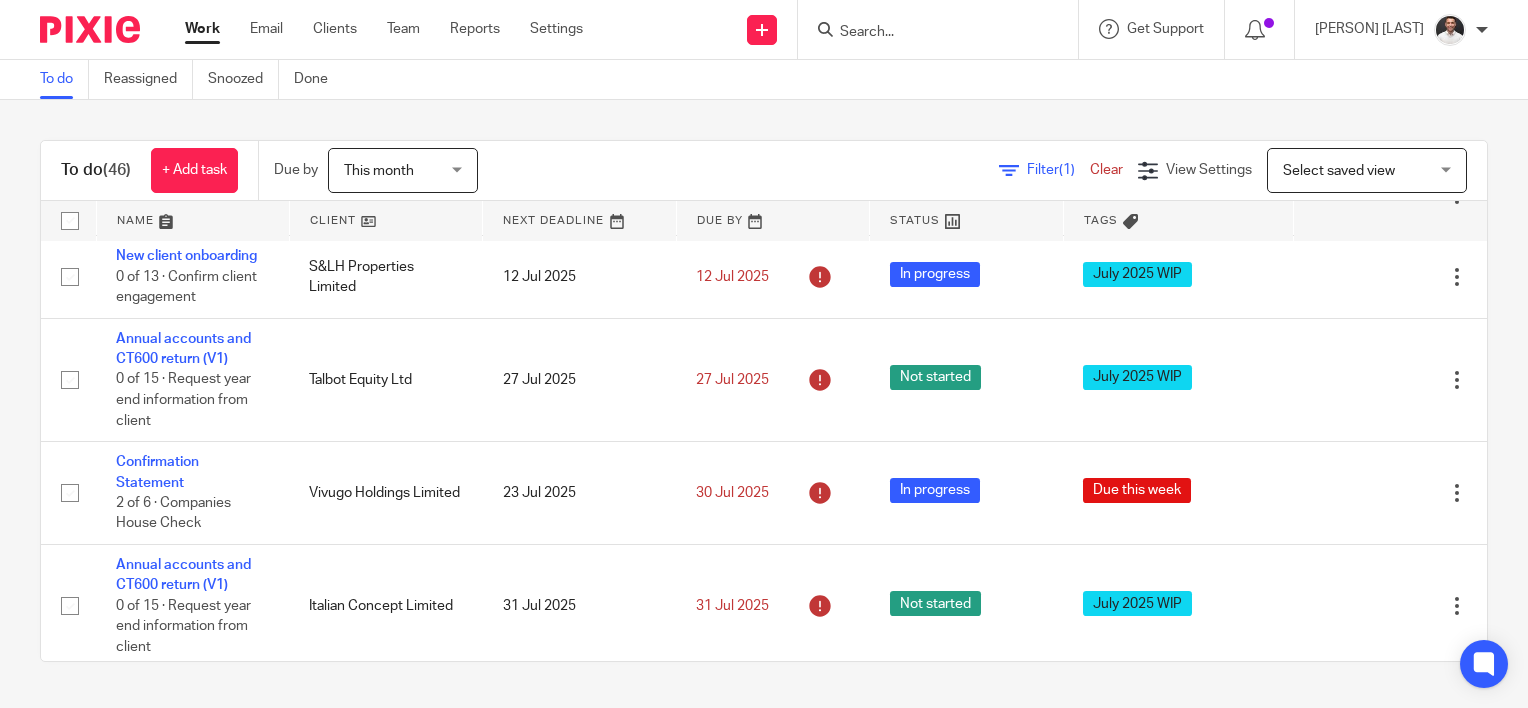 click at bounding box center (928, 33) 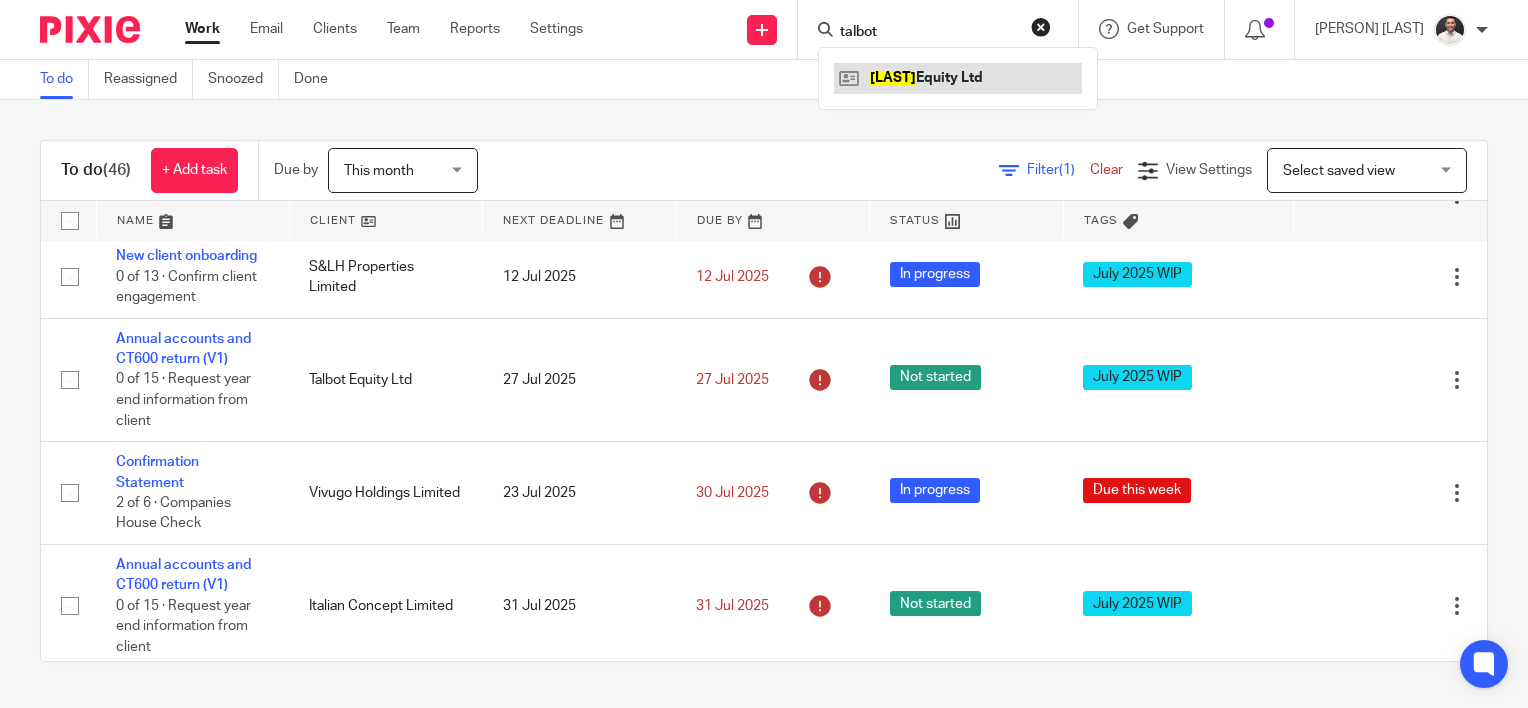 type on "talbot" 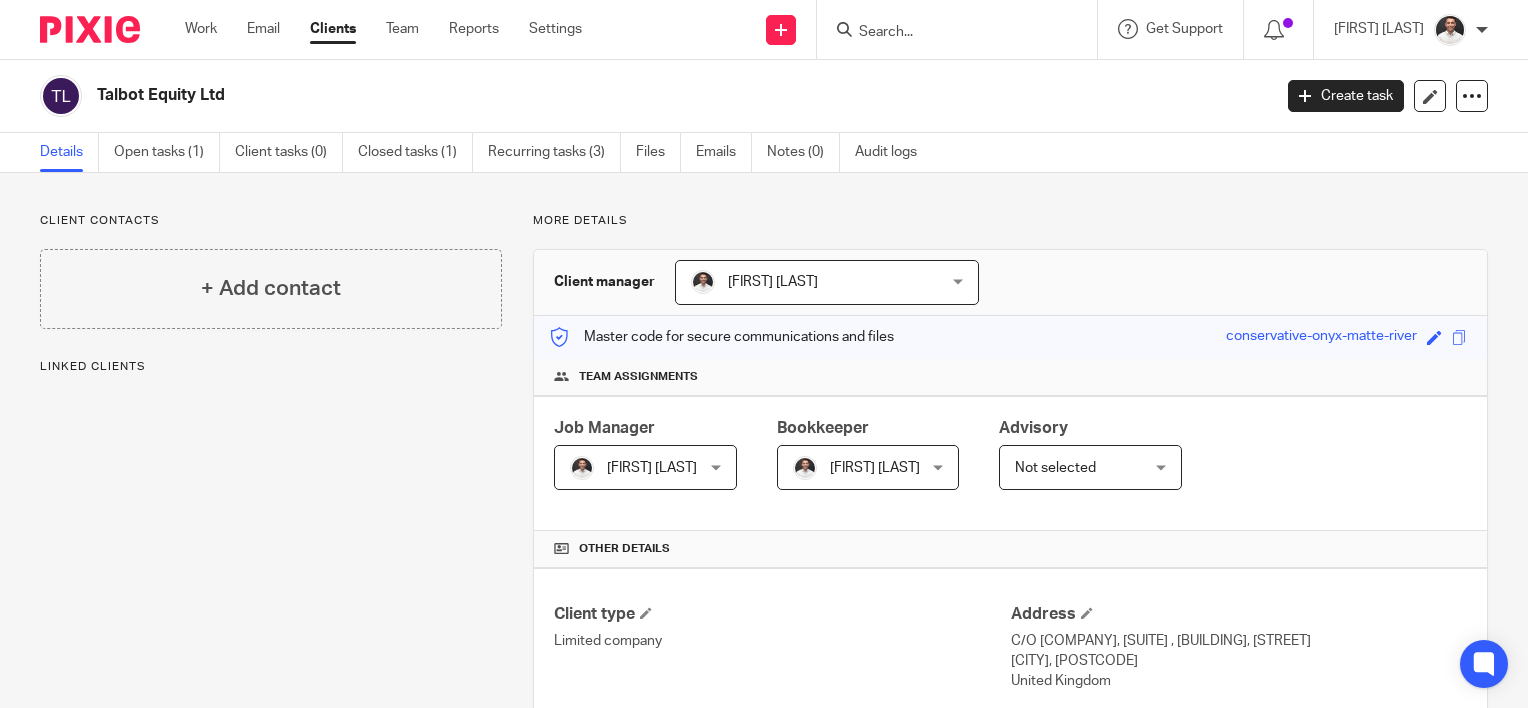 scroll, scrollTop: 0, scrollLeft: 0, axis: both 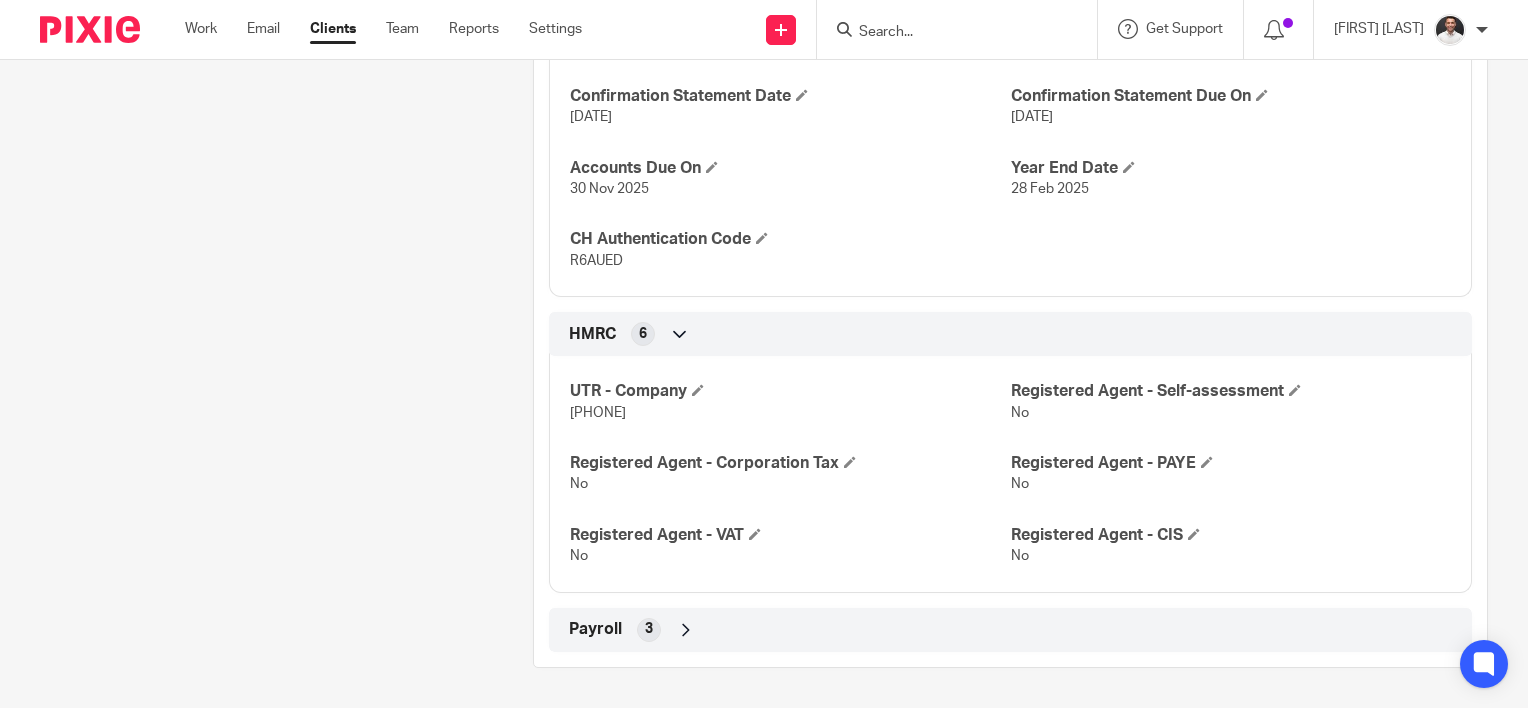 click at bounding box center (686, 630) 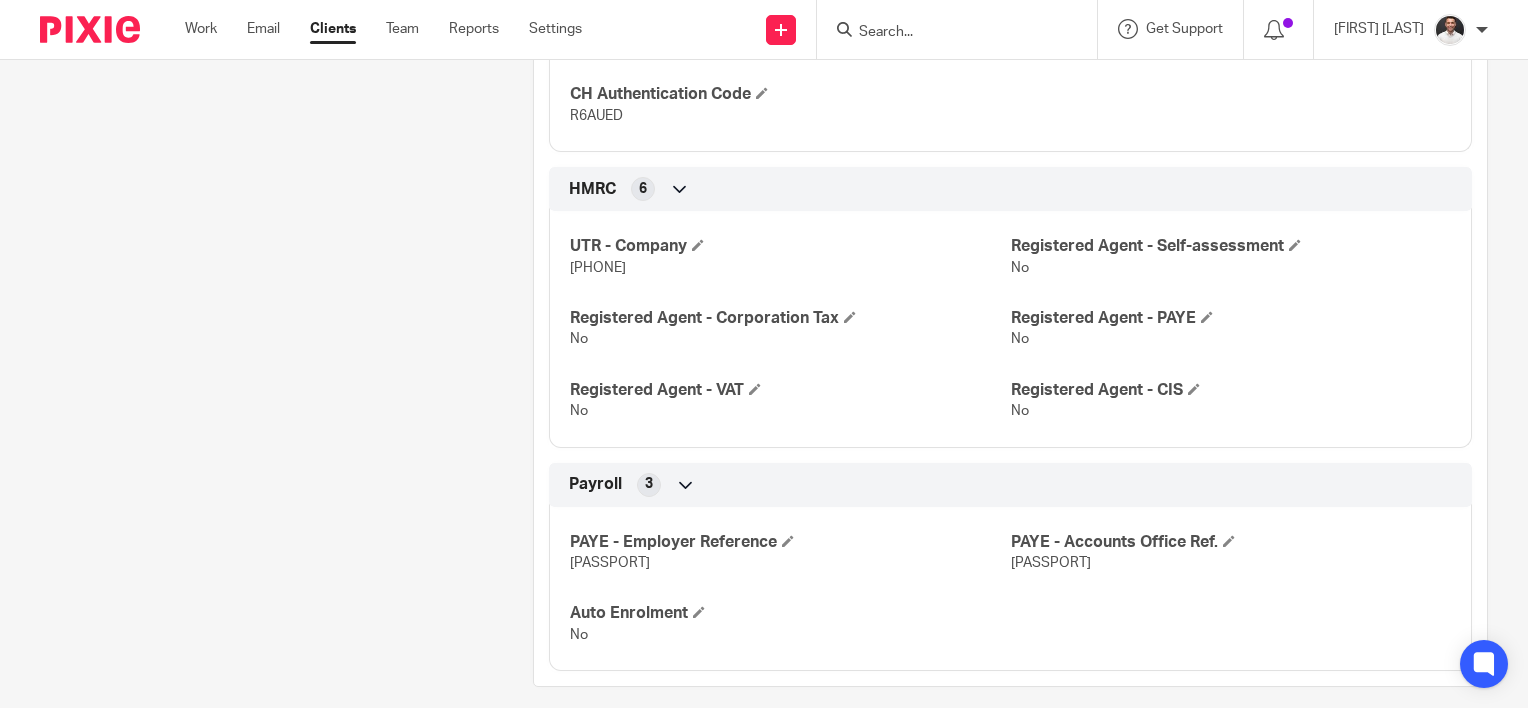 scroll, scrollTop: 1080, scrollLeft: 0, axis: vertical 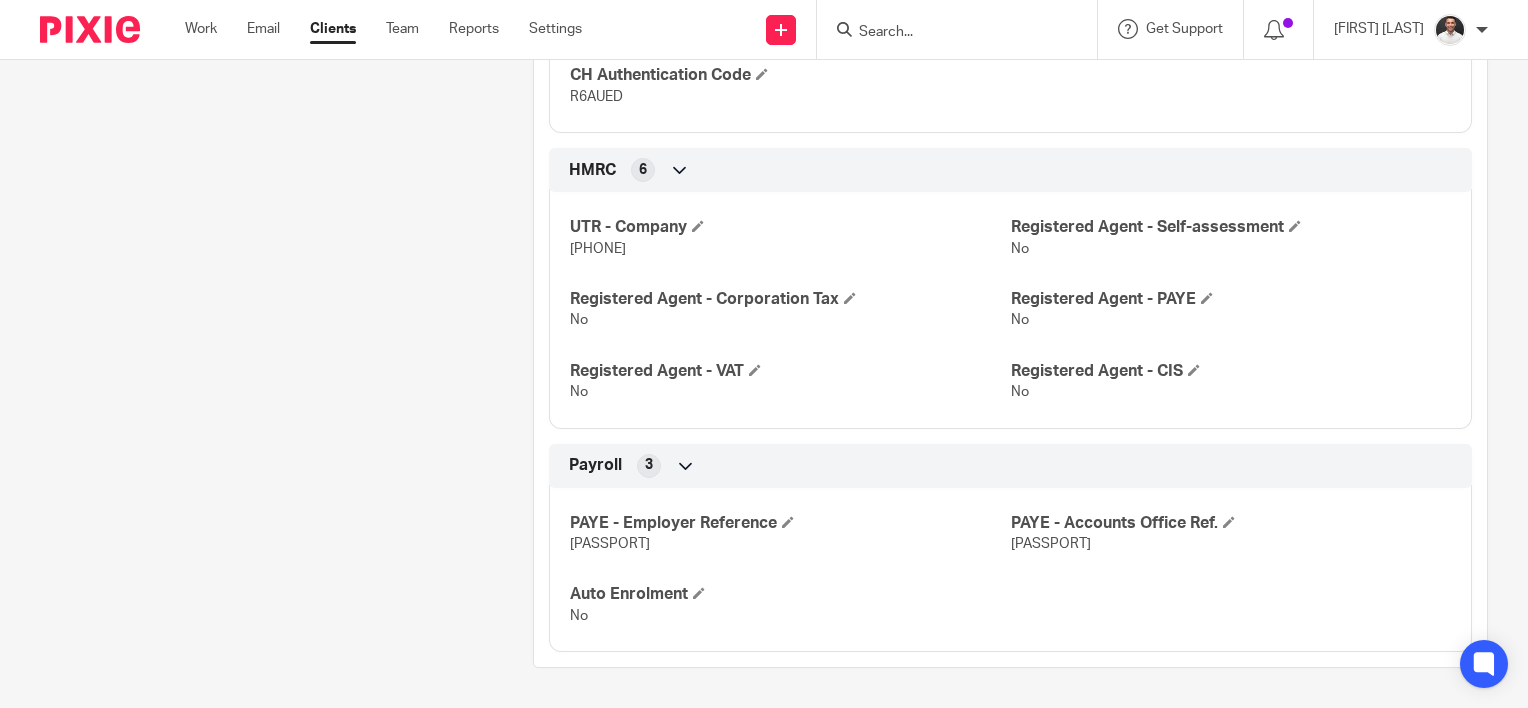 click on "[PASSPORT]" at bounding box center (610, 544) 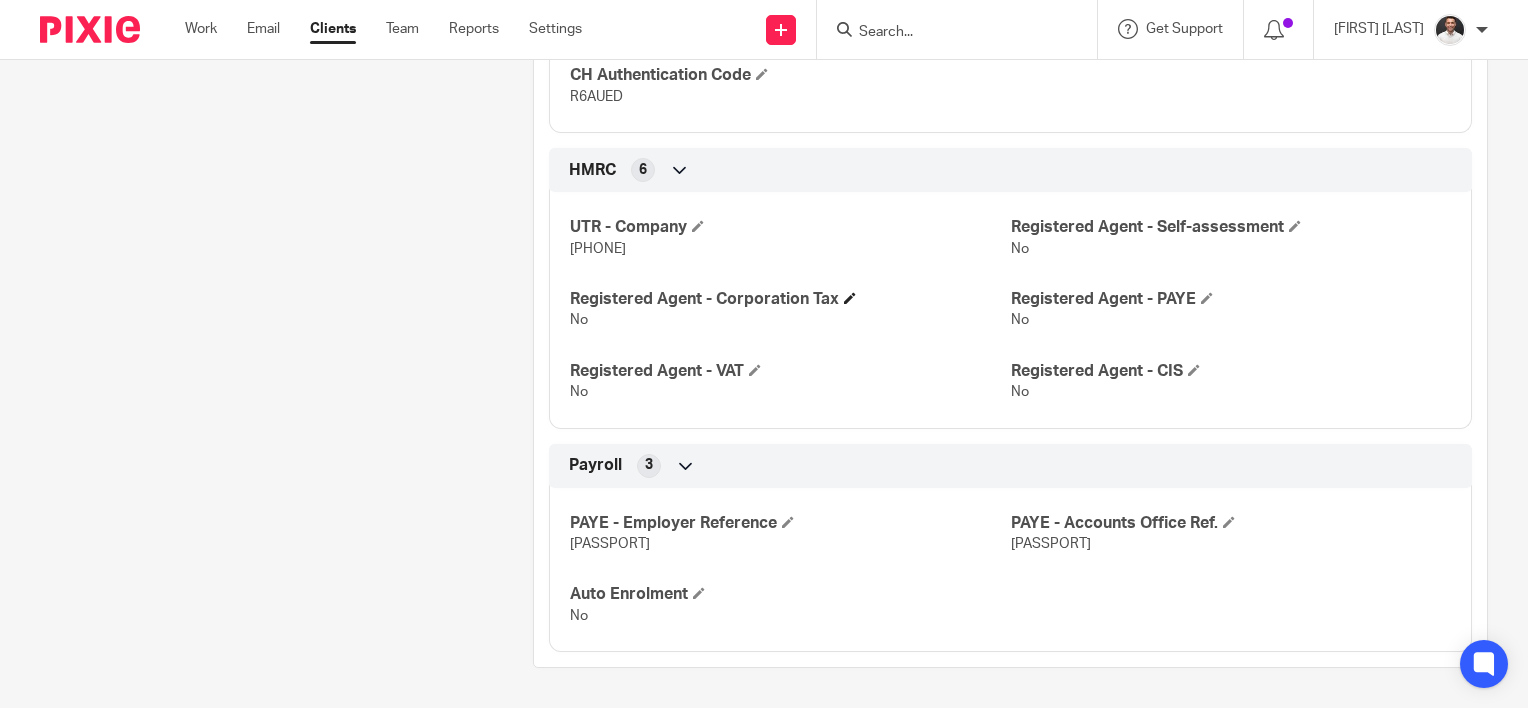 scroll, scrollTop: 746, scrollLeft: 0, axis: vertical 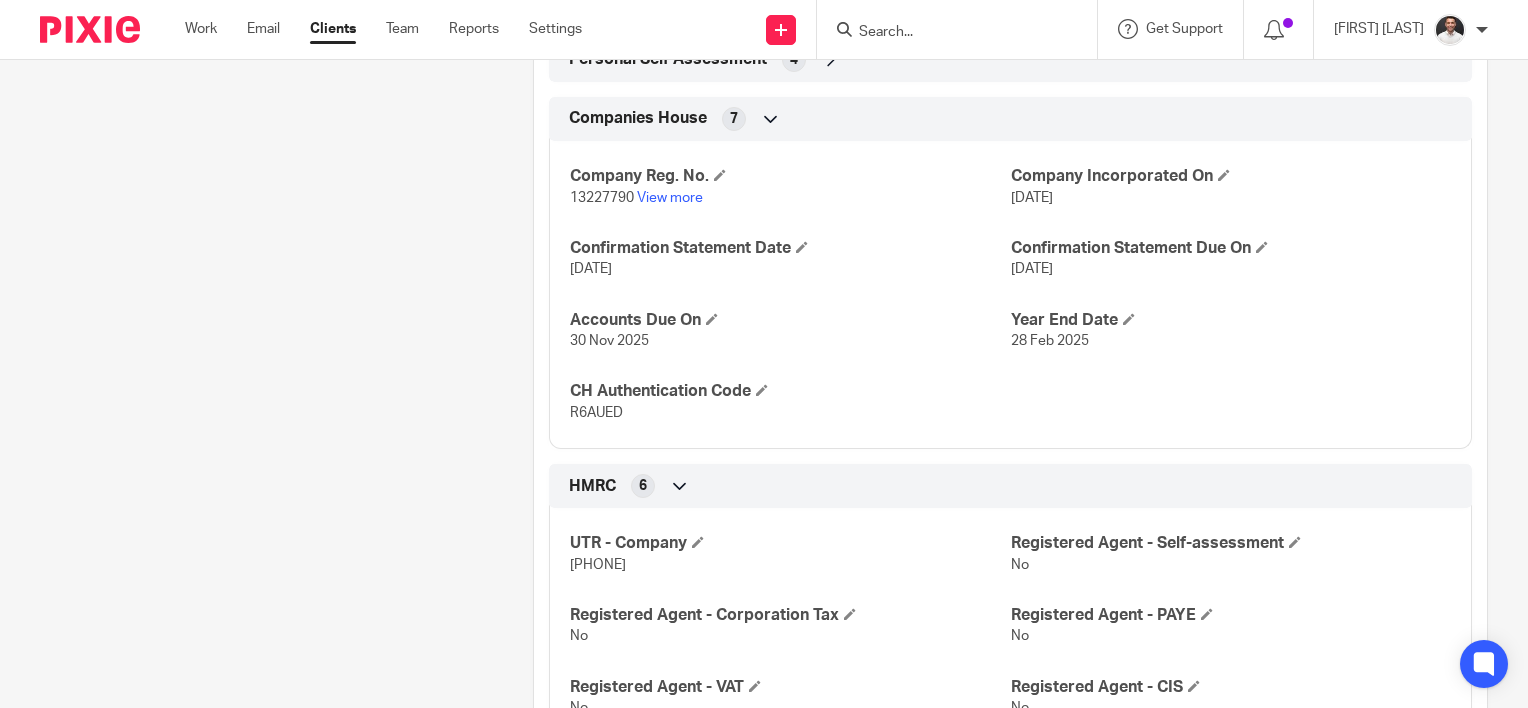 click on "13227790" at bounding box center [602, 198] 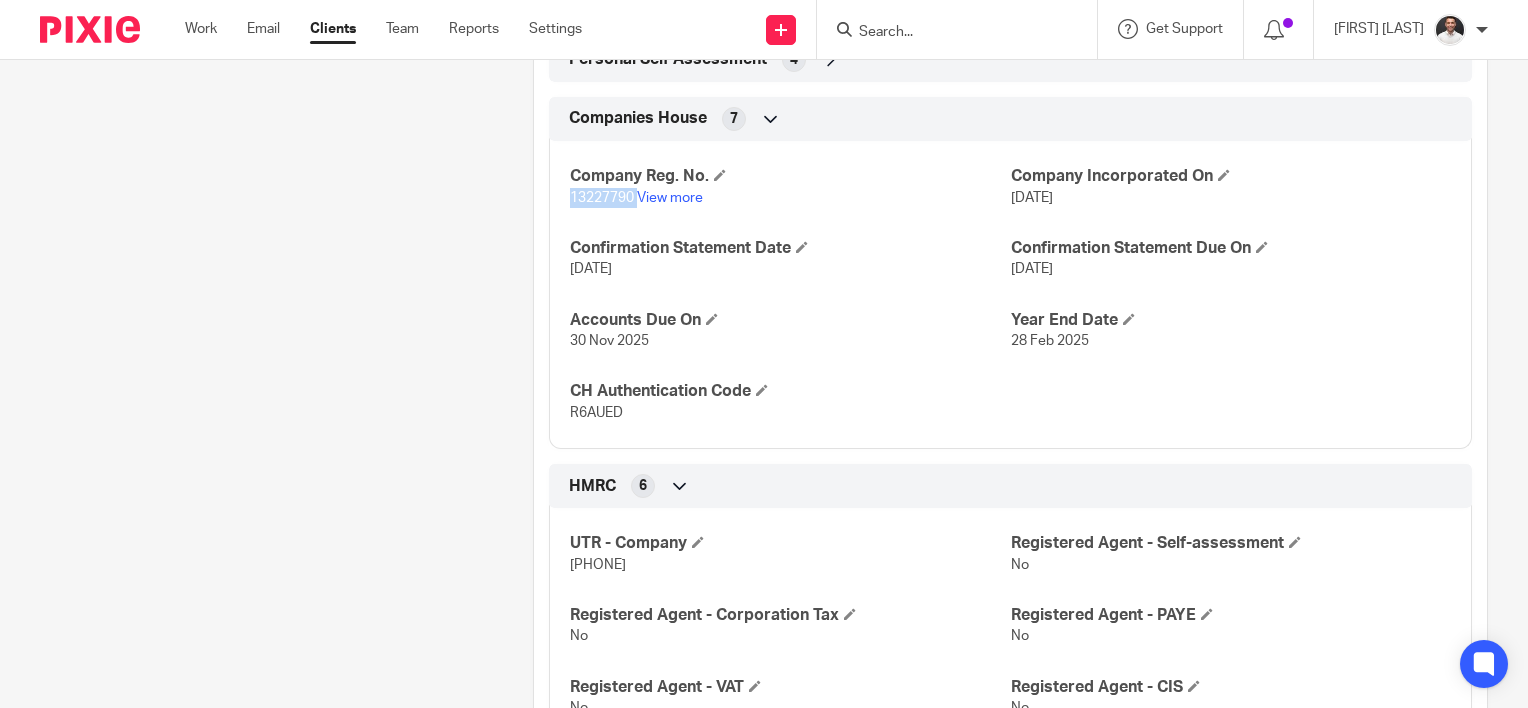 click on "13227790" at bounding box center [602, 198] 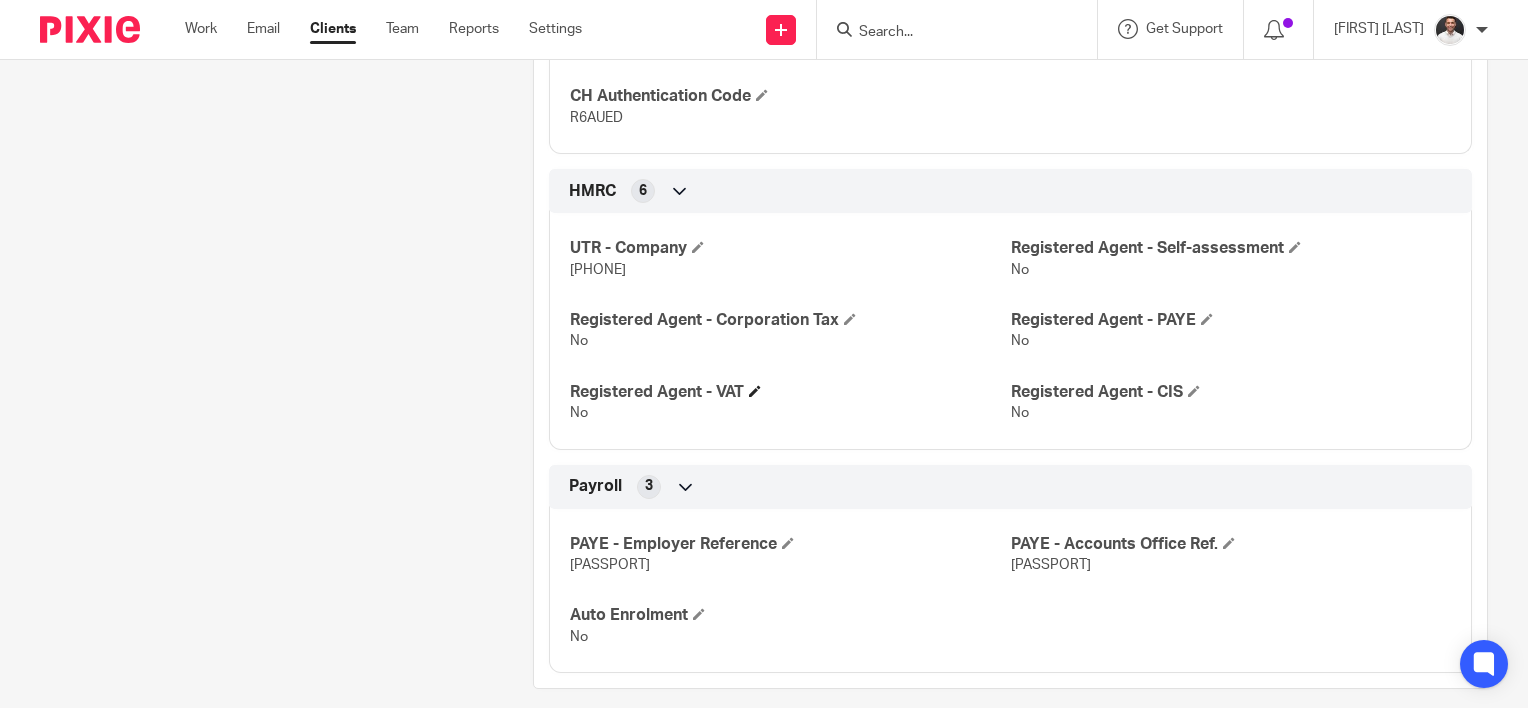 scroll, scrollTop: 1080, scrollLeft: 0, axis: vertical 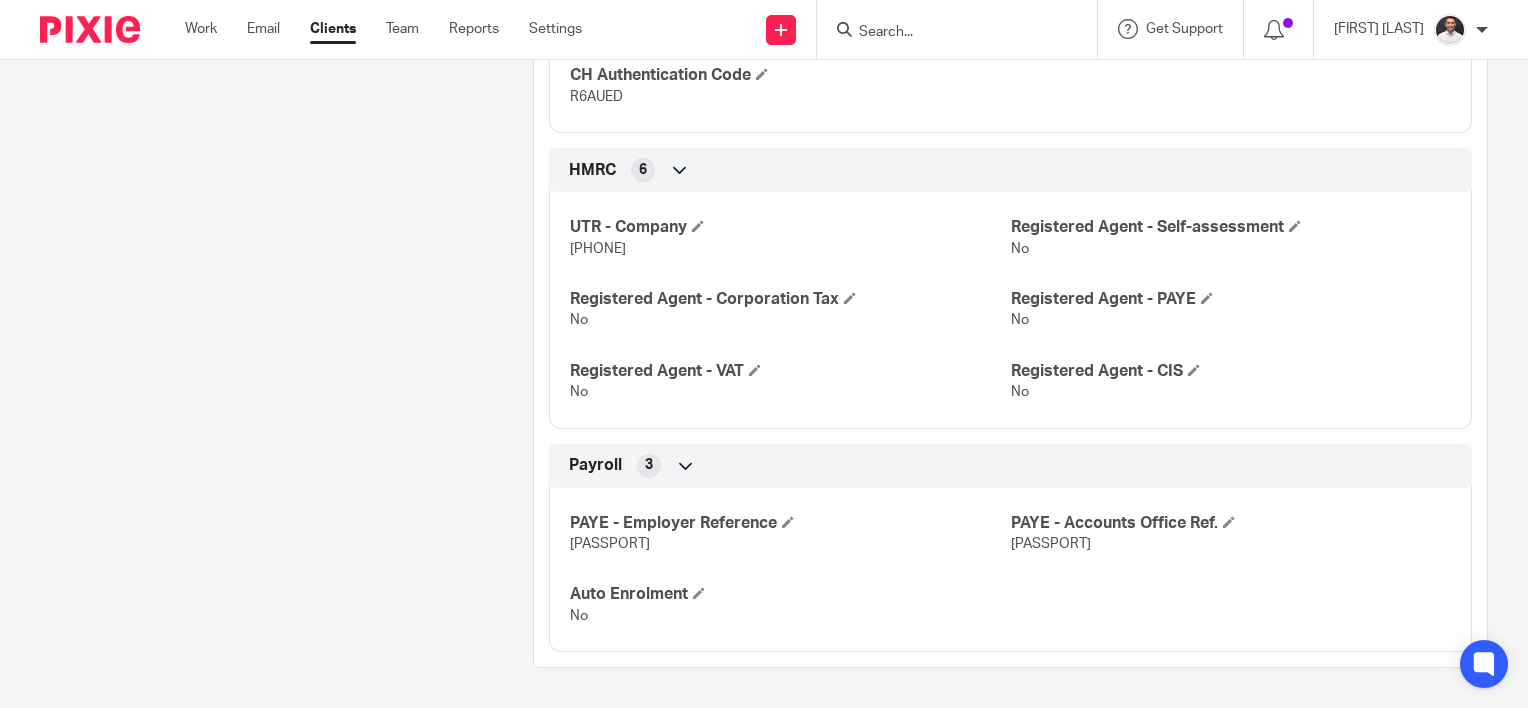 click on "R6AUED" at bounding box center [596, 97] 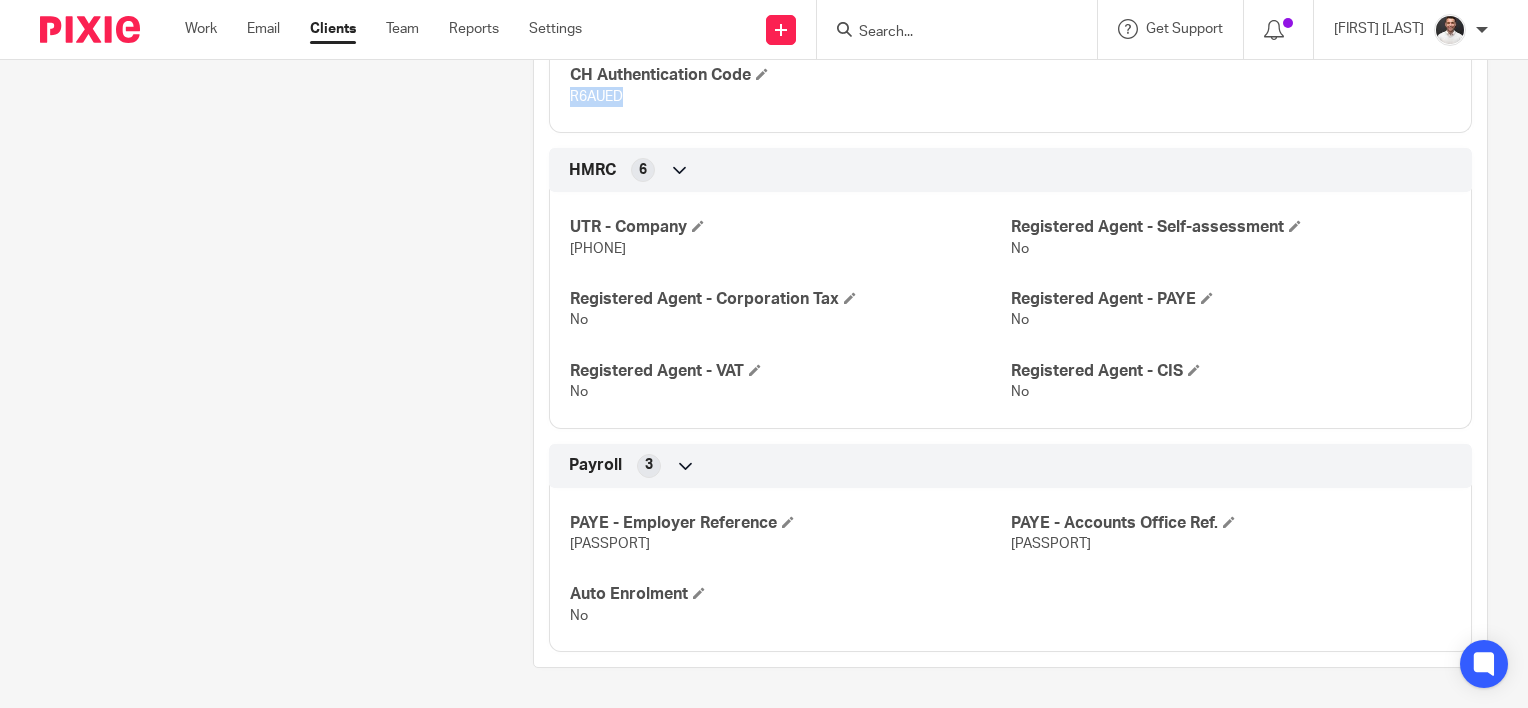 click on "R6AUED" at bounding box center (596, 97) 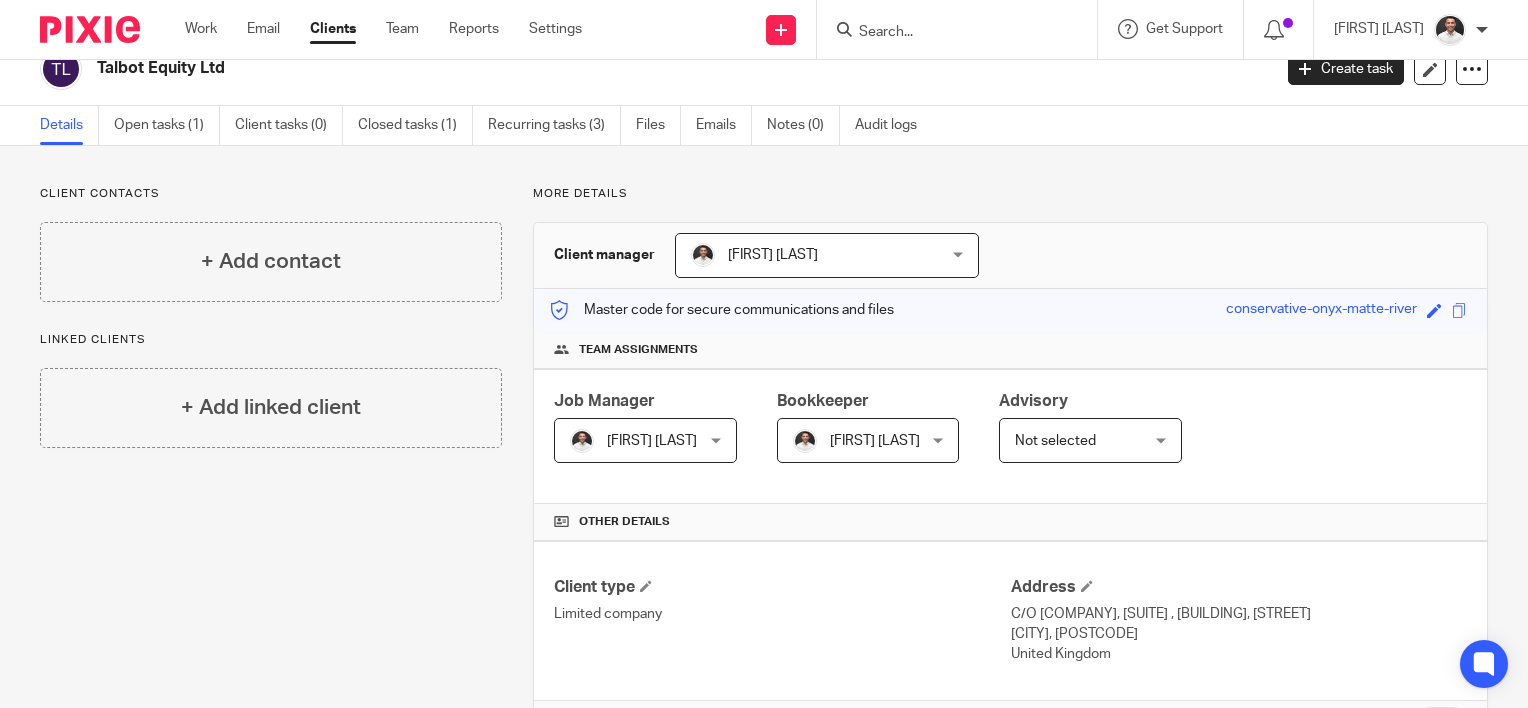 scroll, scrollTop: 0, scrollLeft: 0, axis: both 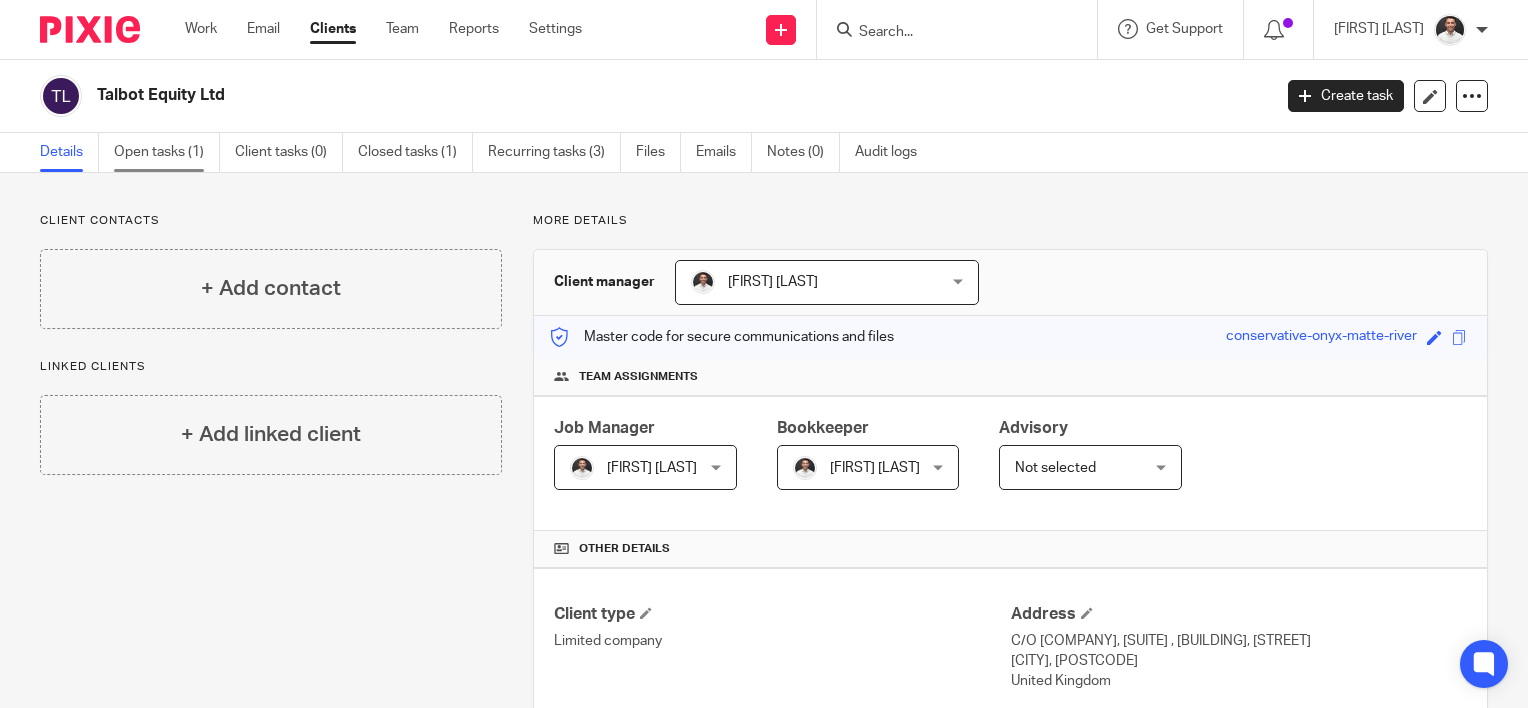 click on "Open tasks (1)" at bounding box center (167, 152) 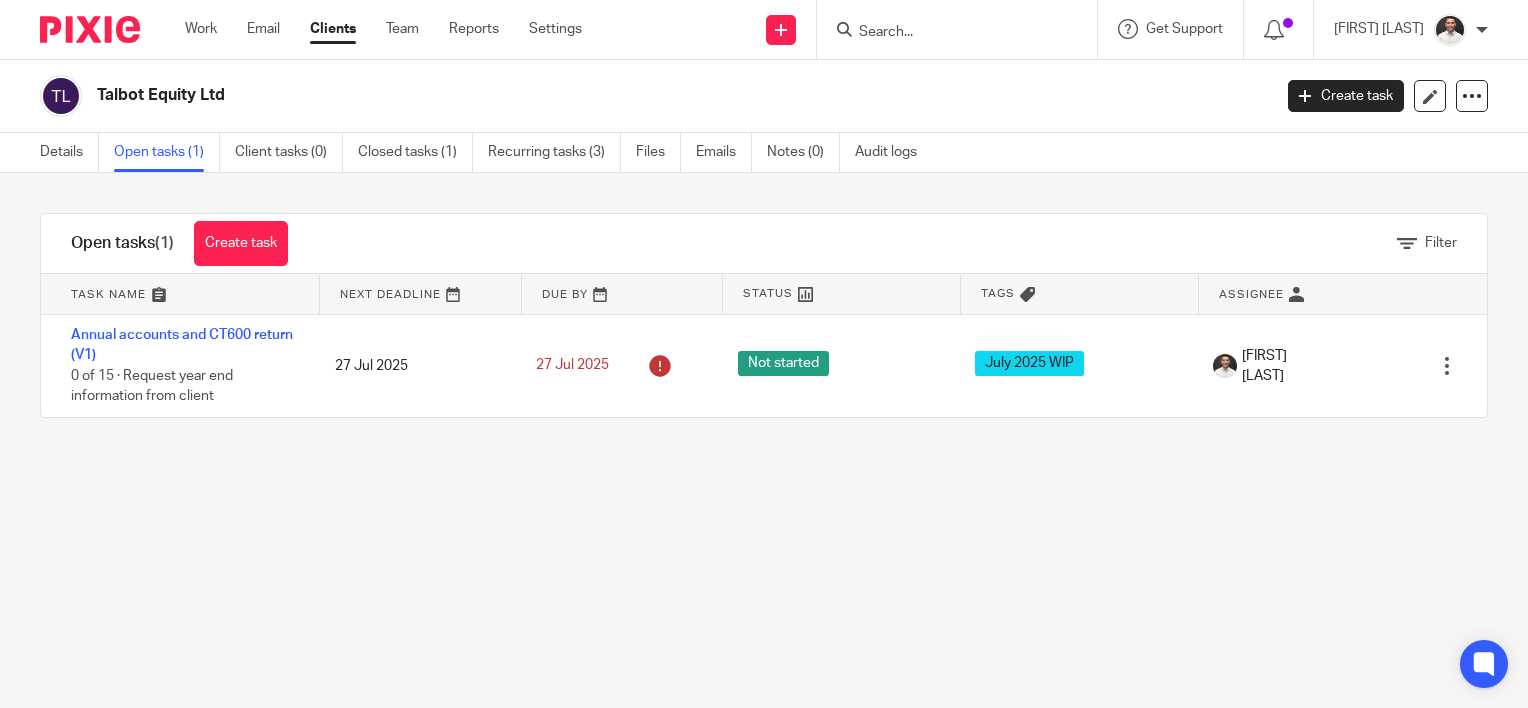scroll, scrollTop: 0, scrollLeft: 0, axis: both 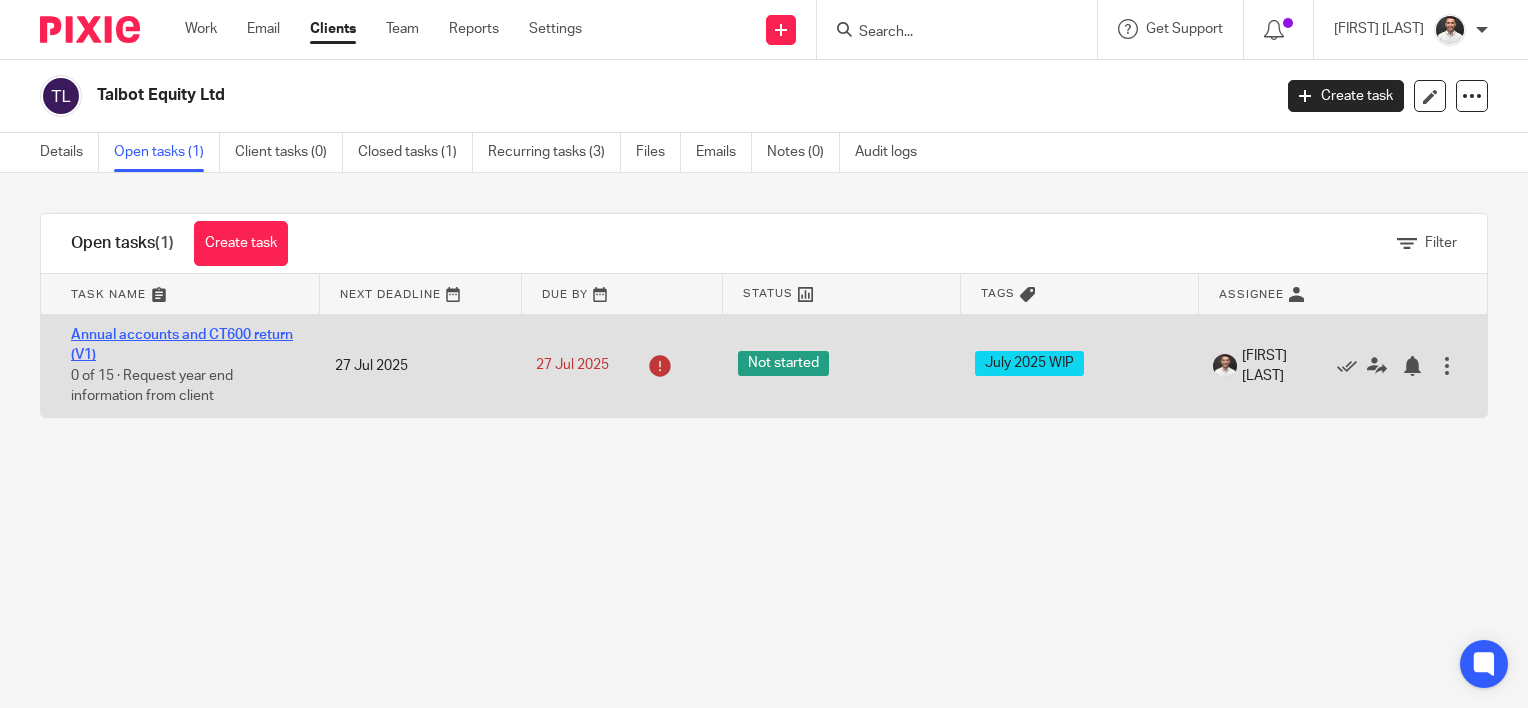 click on "Annual accounts and CT600 return (V1)" at bounding box center (182, 345) 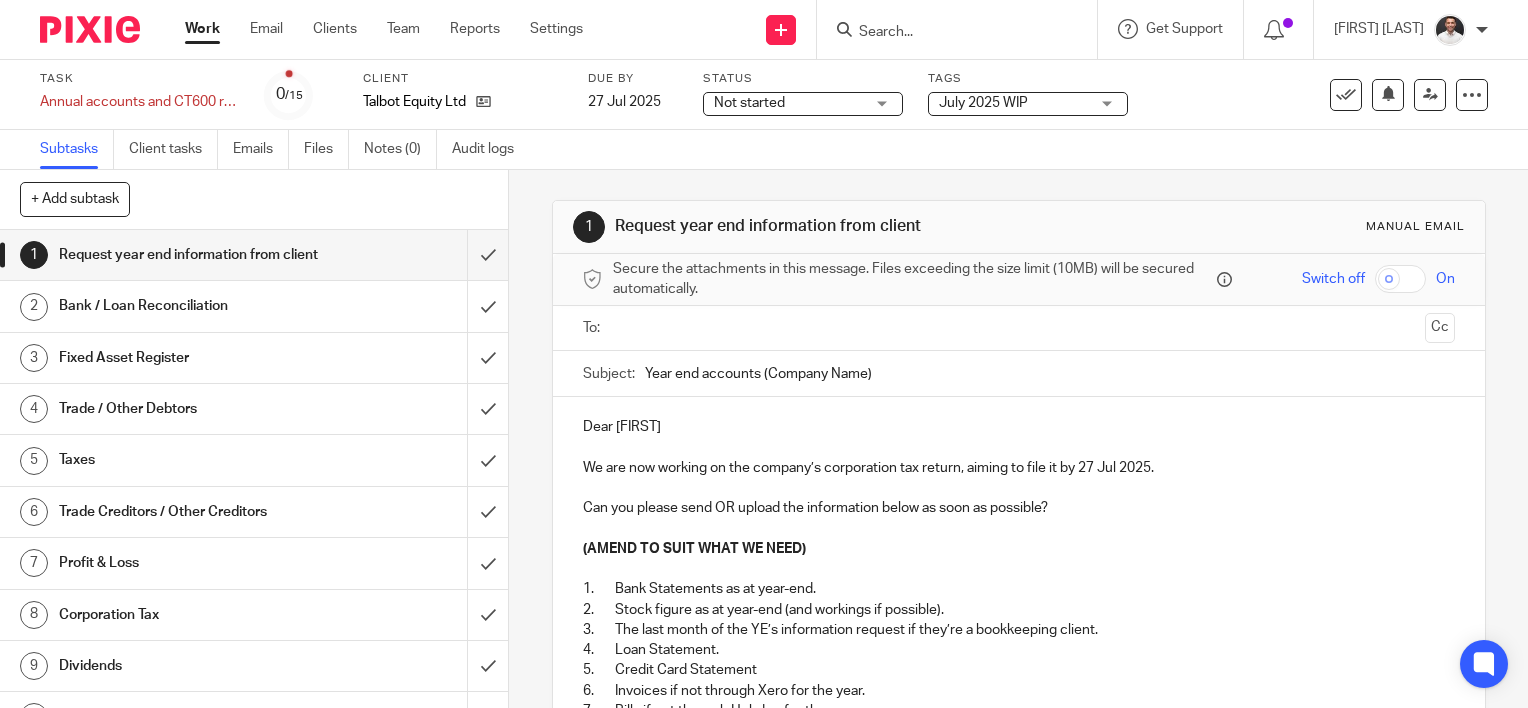 scroll, scrollTop: 0, scrollLeft: 0, axis: both 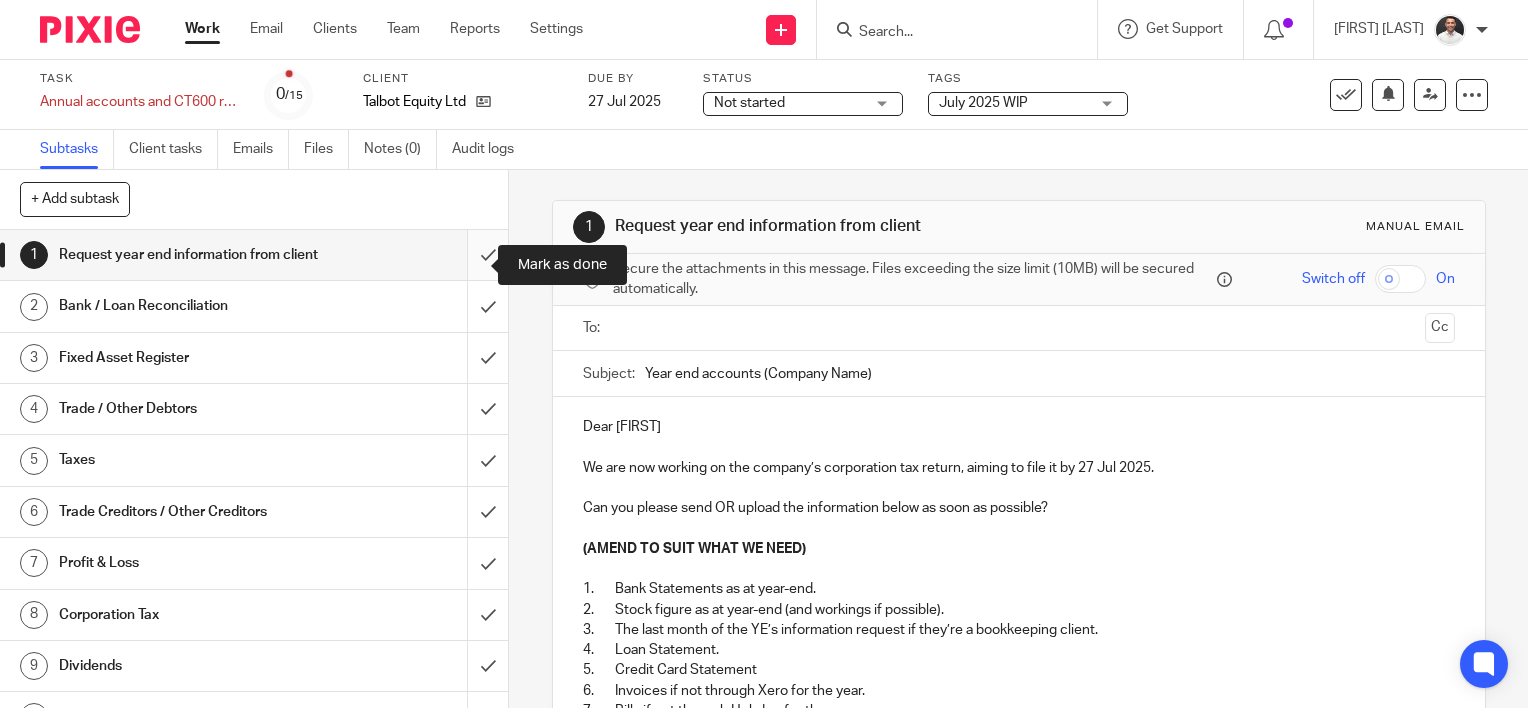 click at bounding box center (254, 255) 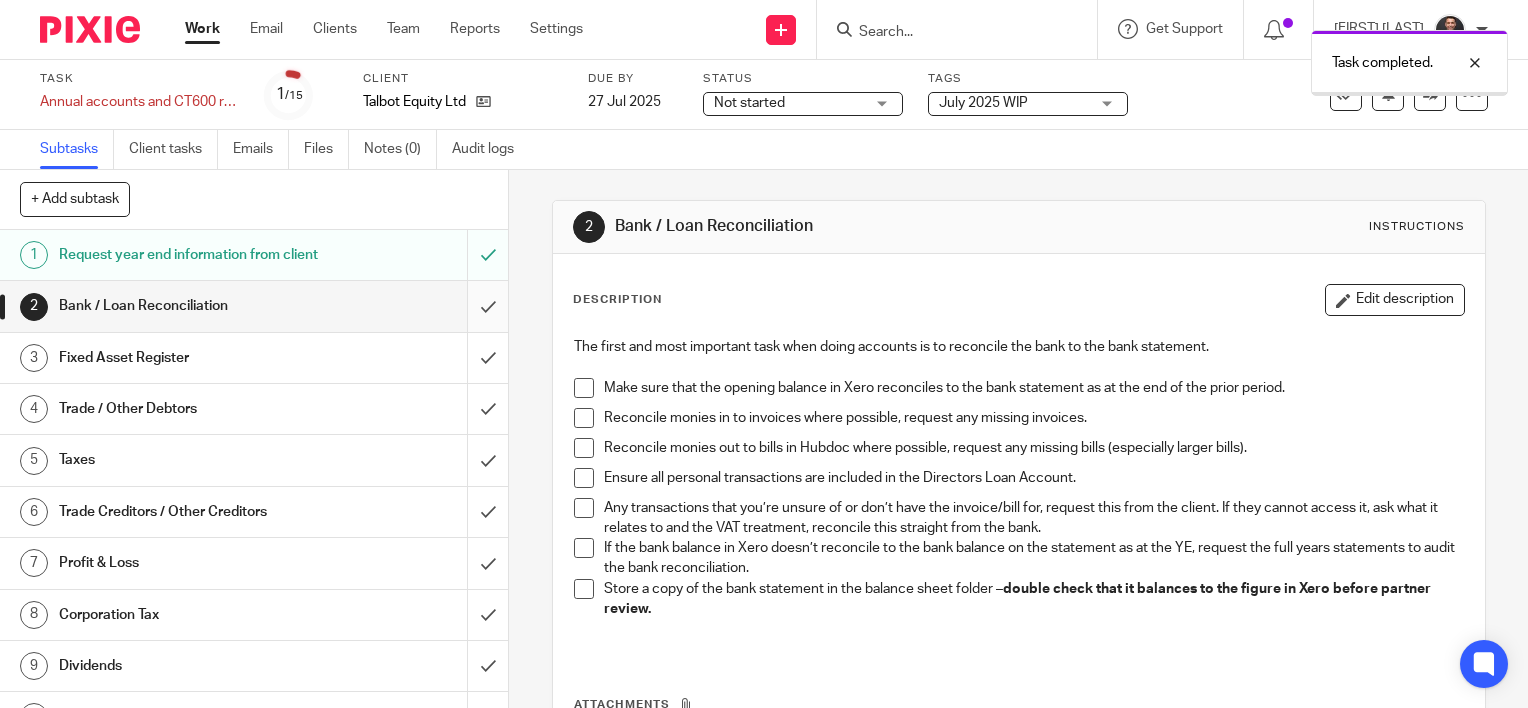 scroll, scrollTop: 0, scrollLeft: 0, axis: both 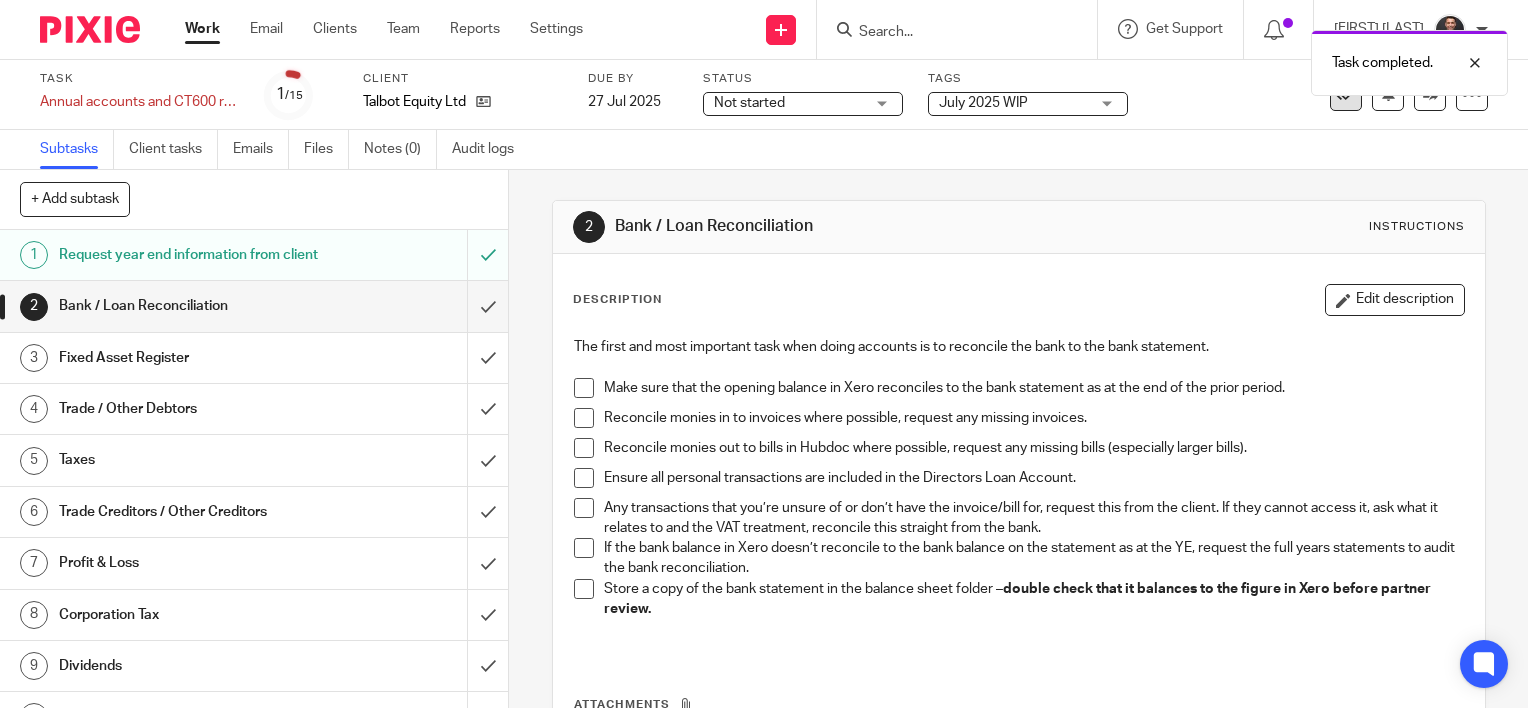 click at bounding box center [1346, 95] 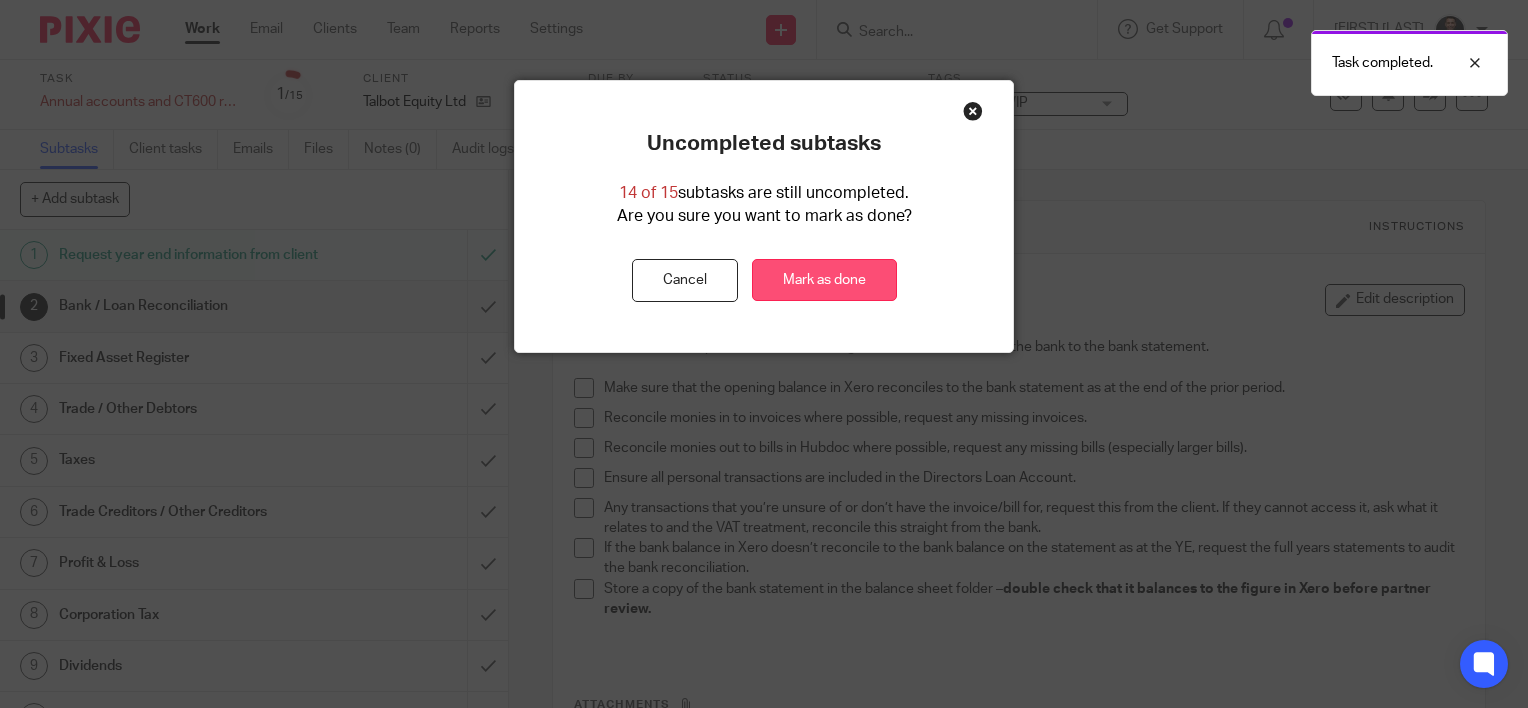 click on "Mark as done" at bounding box center [824, 280] 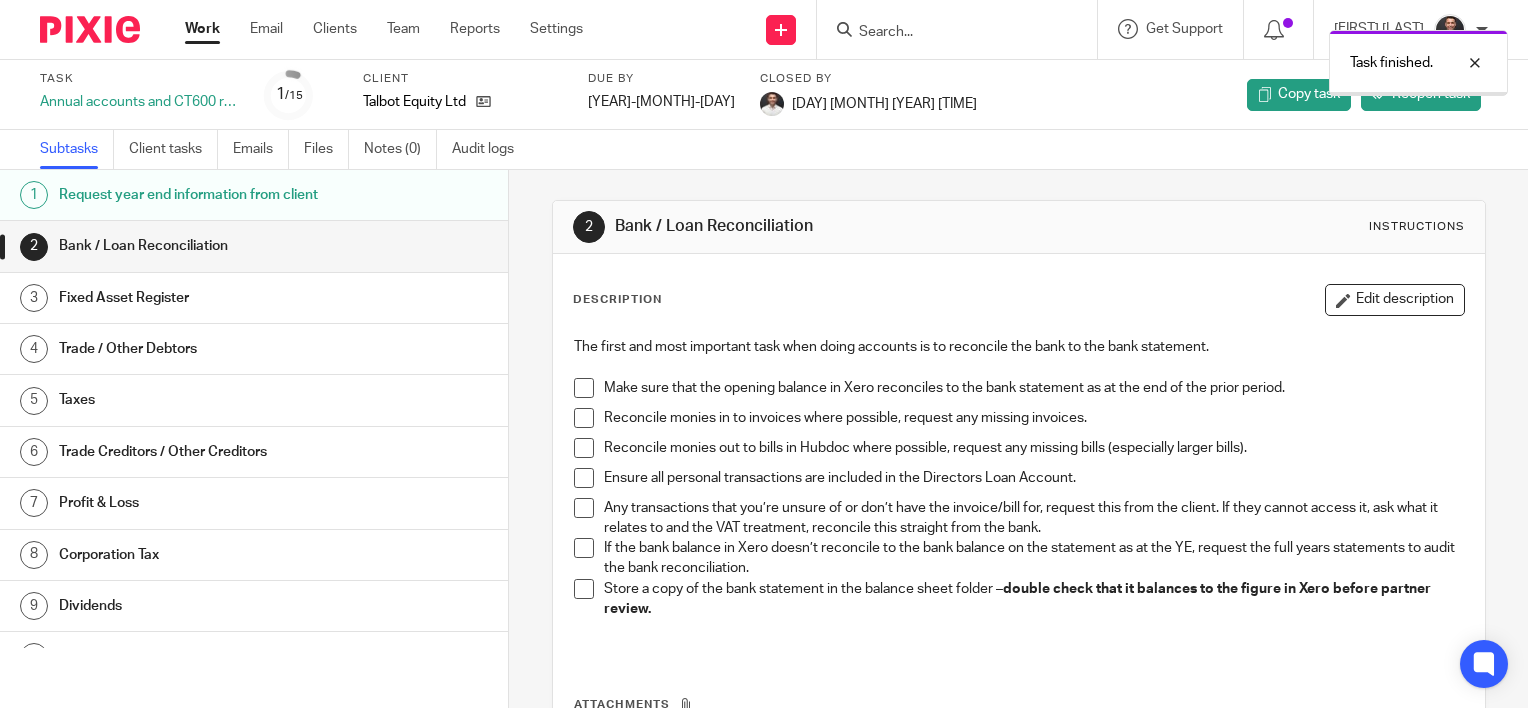 scroll, scrollTop: 0, scrollLeft: 0, axis: both 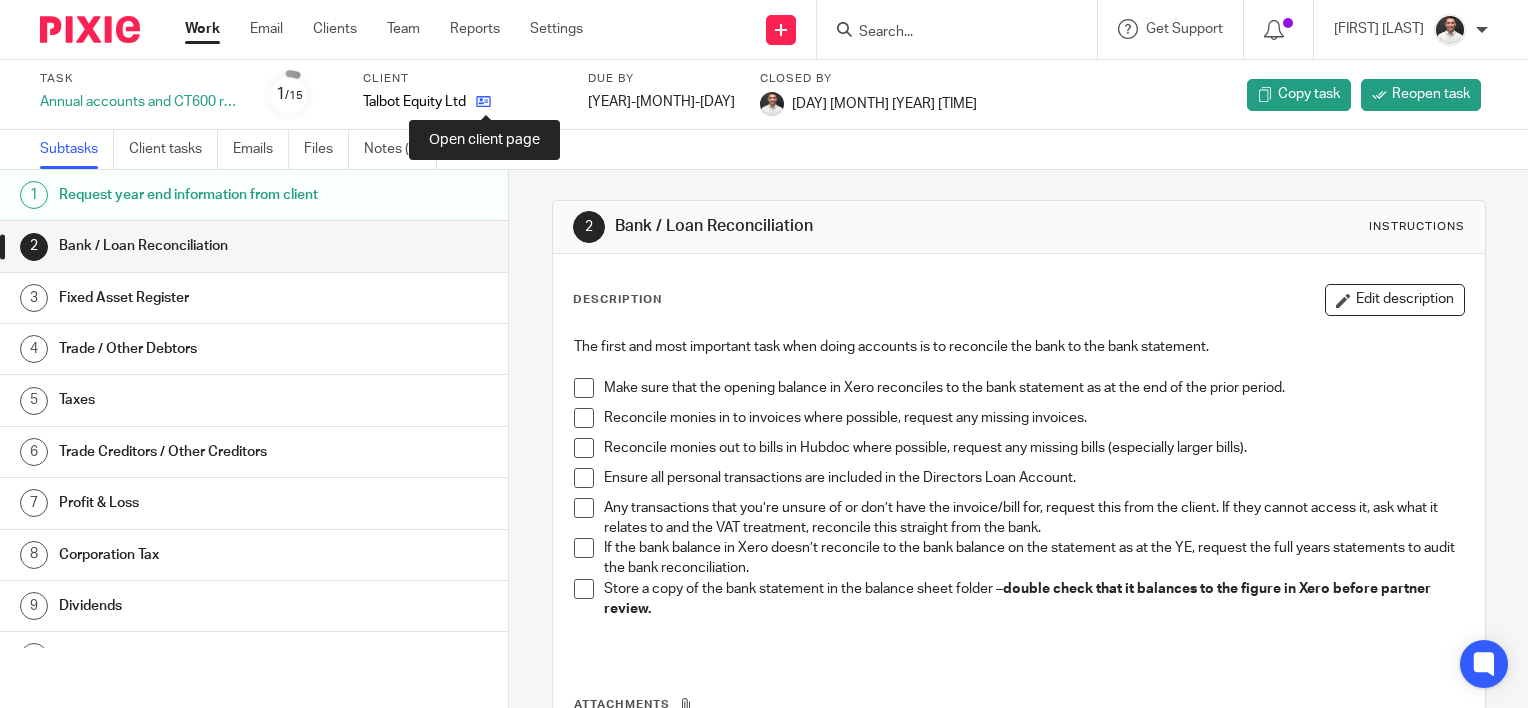 click at bounding box center [483, 101] 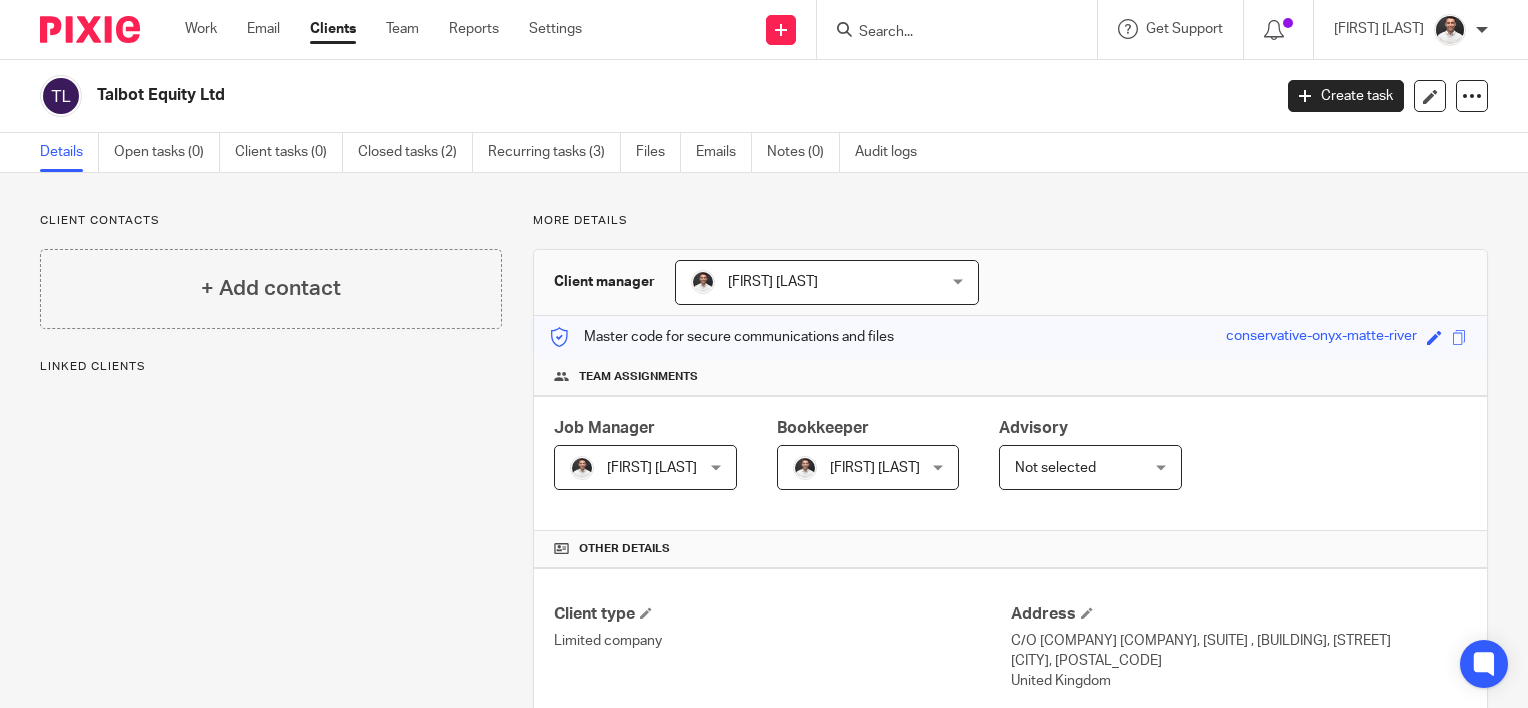 scroll, scrollTop: 0, scrollLeft: 0, axis: both 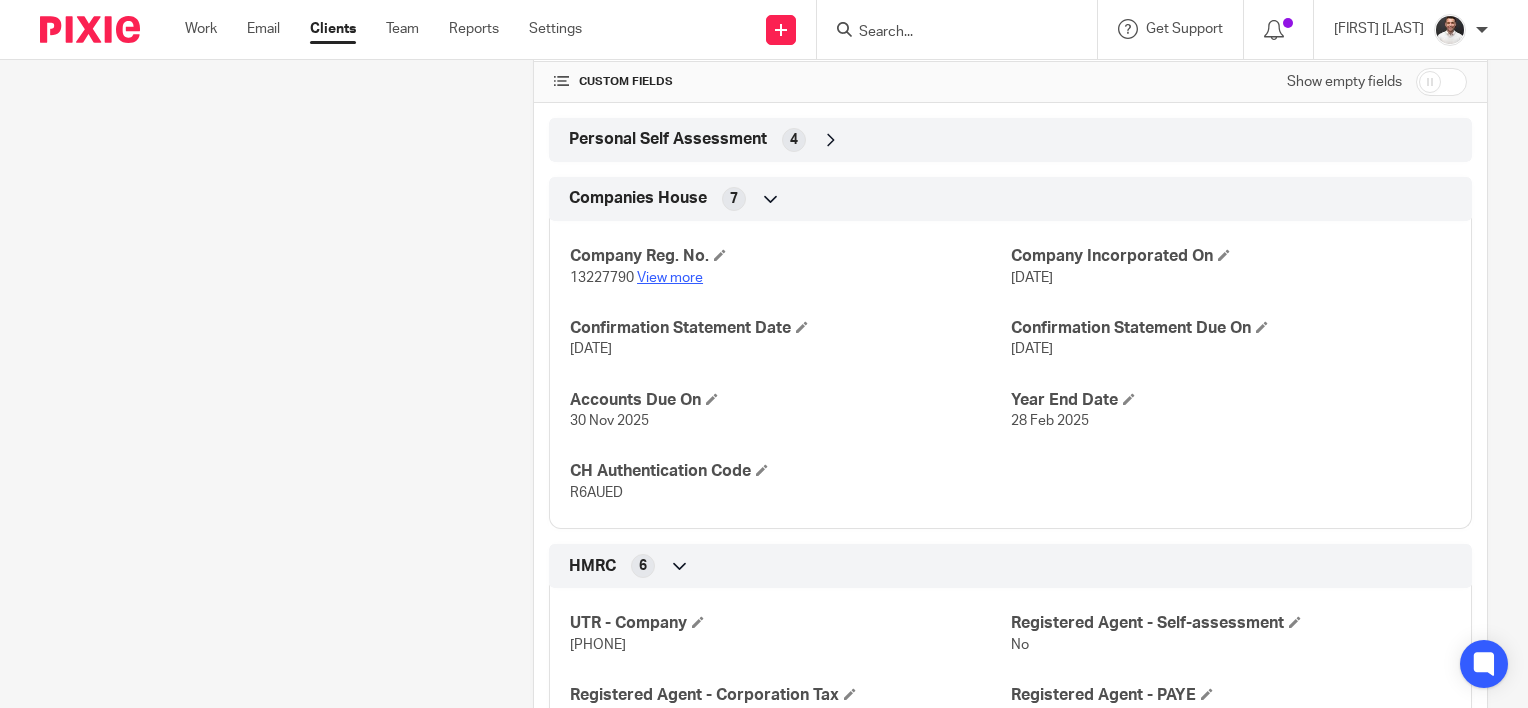 click on "View more" at bounding box center (670, 278) 